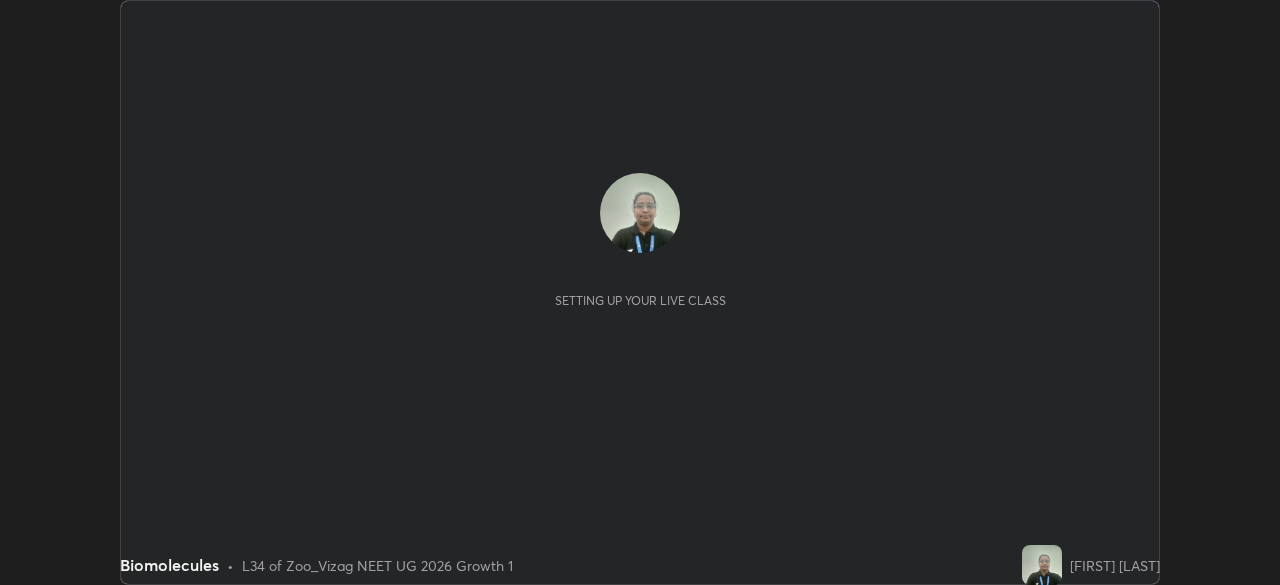 scroll, scrollTop: 0, scrollLeft: 0, axis: both 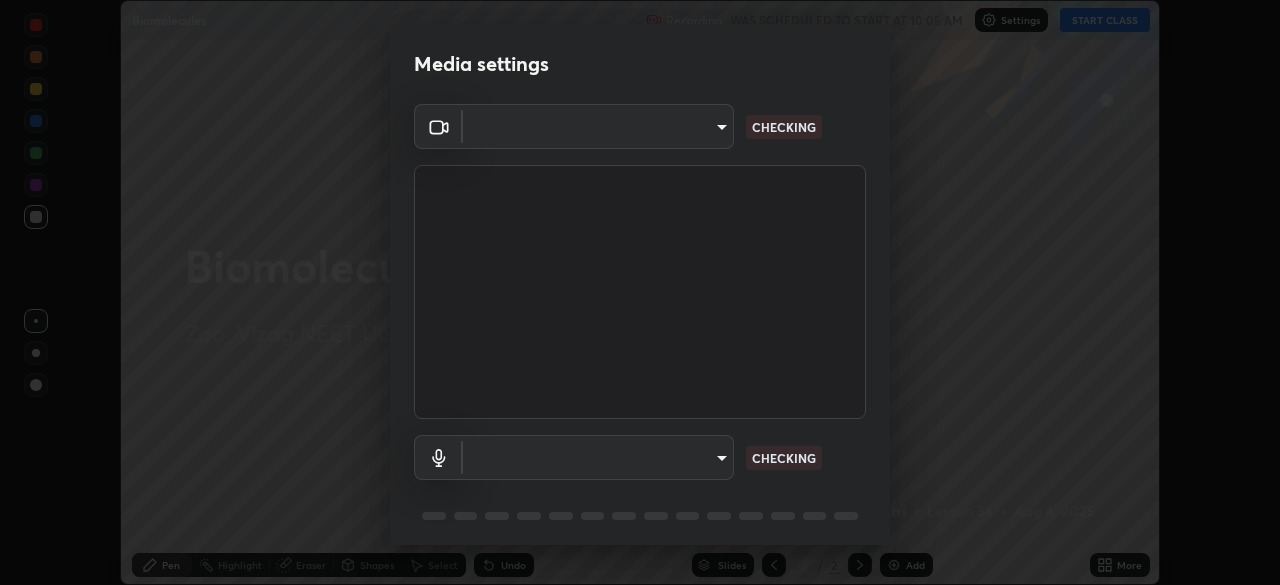 type on "d4617a7d2f559bd3252380f05f3b8909cd8fc89c71cae93ea608fdac764d706e" 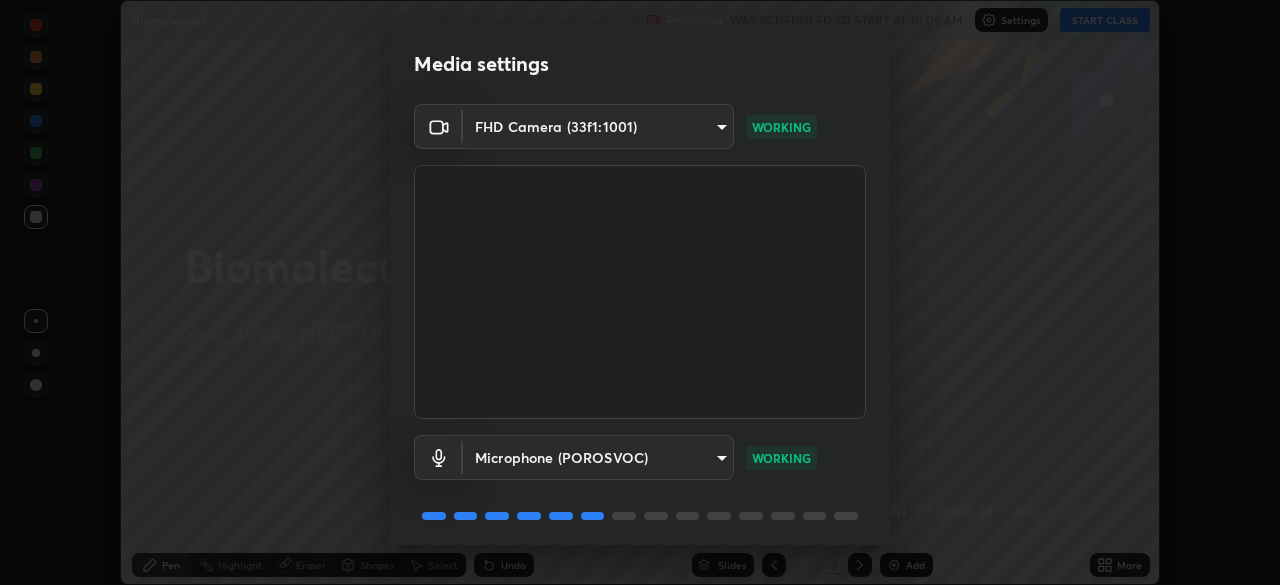 scroll, scrollTop: 71, scrollLeft: 0, axis: vertical 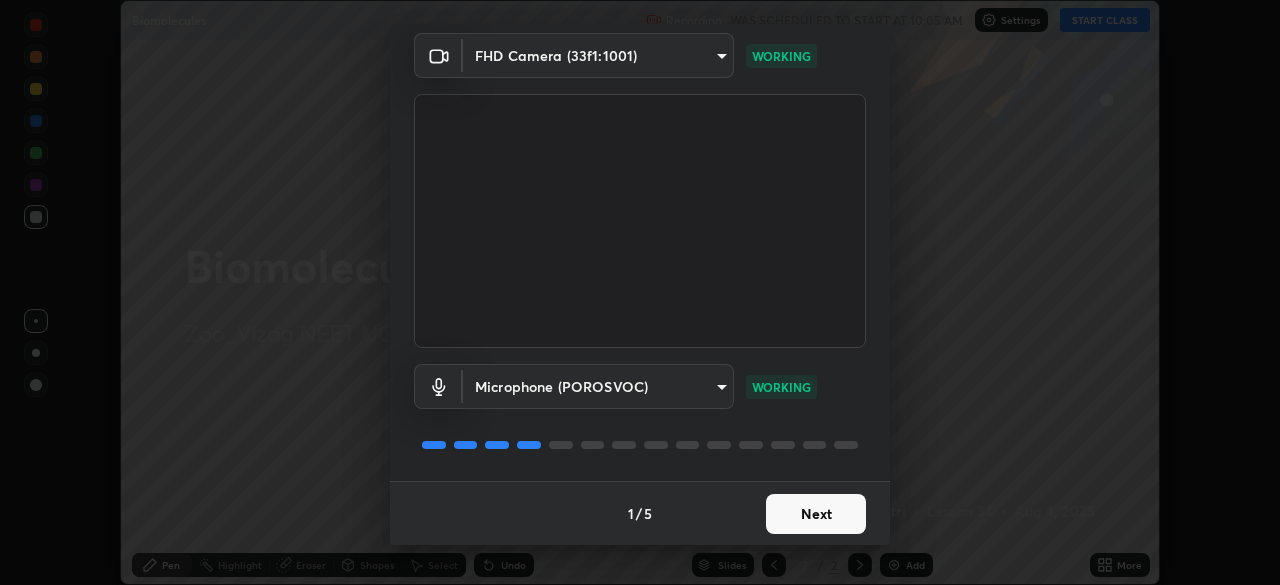 click on "Next" at bounding box center (816, 514) 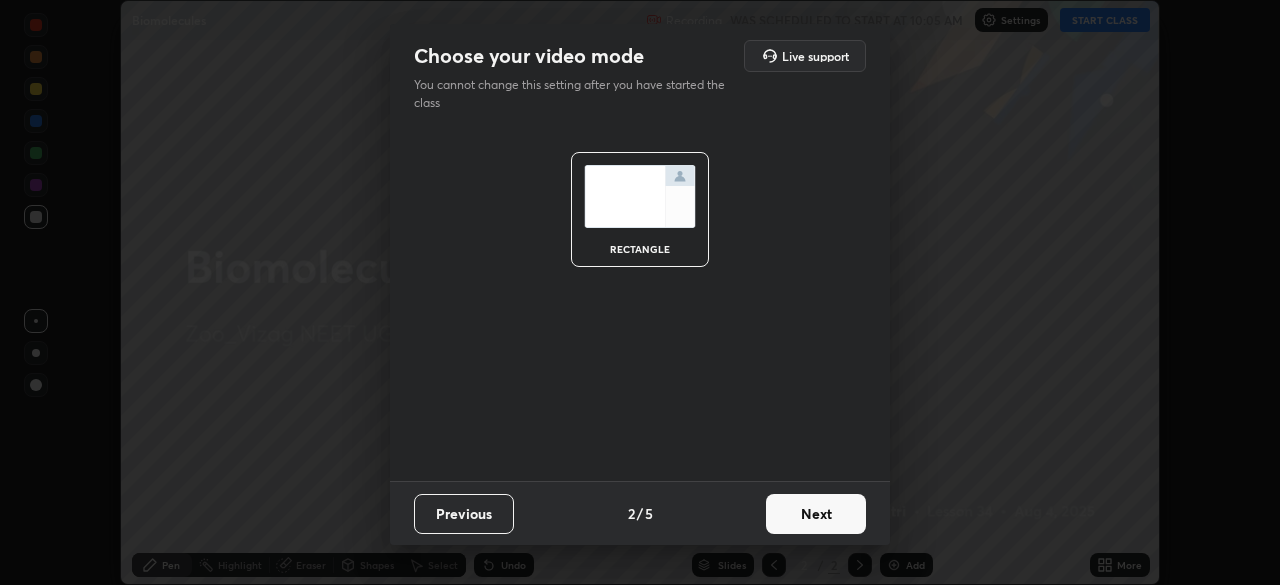 scroll, scrollTop: 0, scrollLeft: 0, axis: both 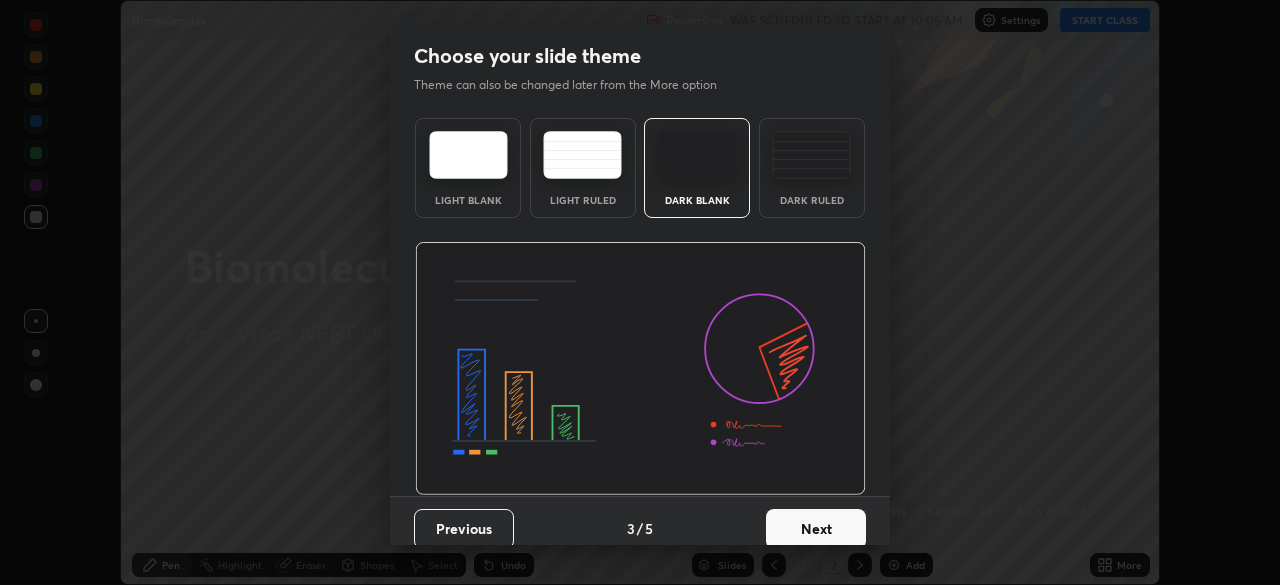 click on "Next" at bounding box center [816, 529] 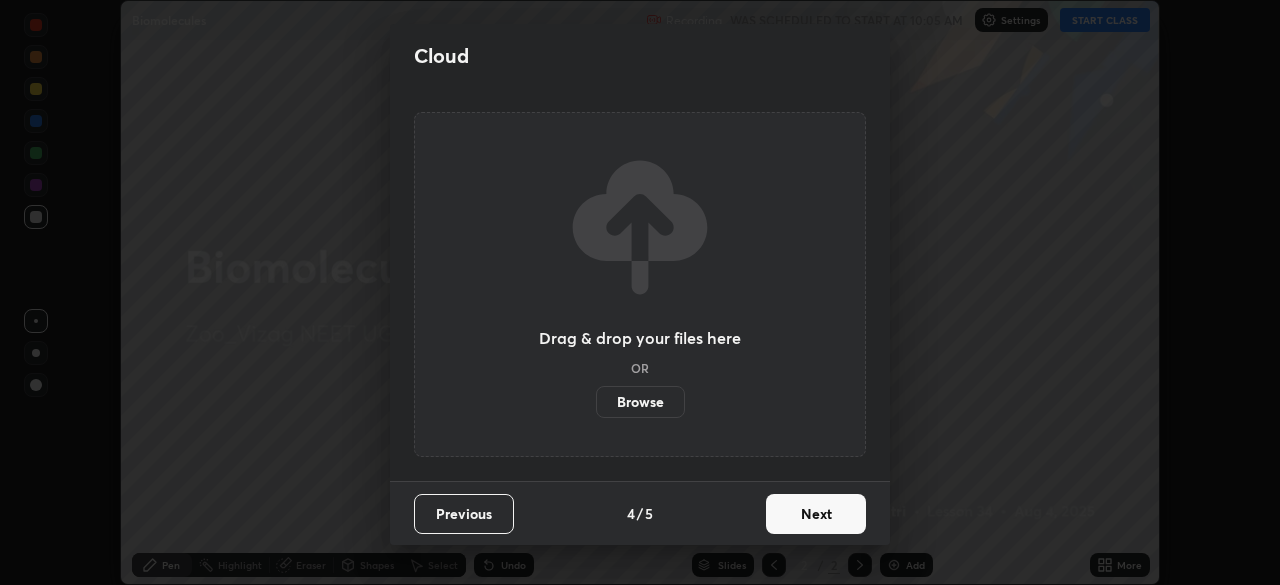 click on "Next" at bounding box center [816, 514] 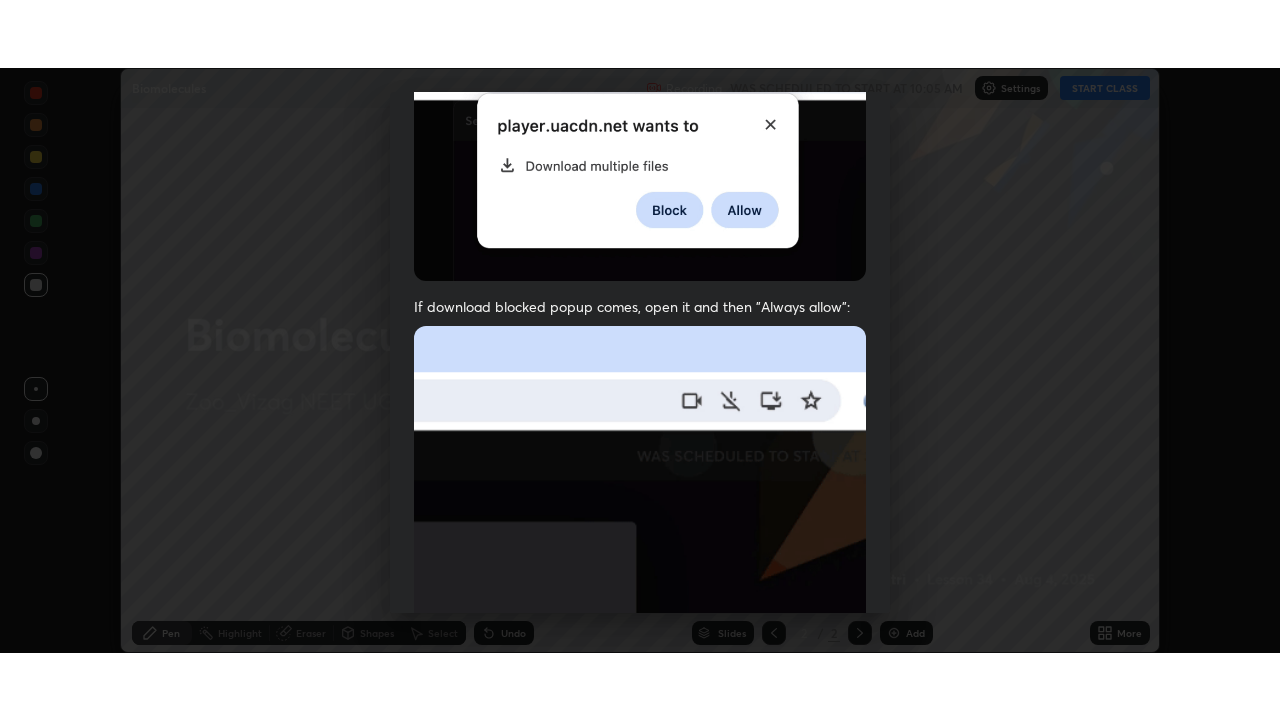 scroll, scrollTop: 479, scrollLeft: 0, axis: vertical 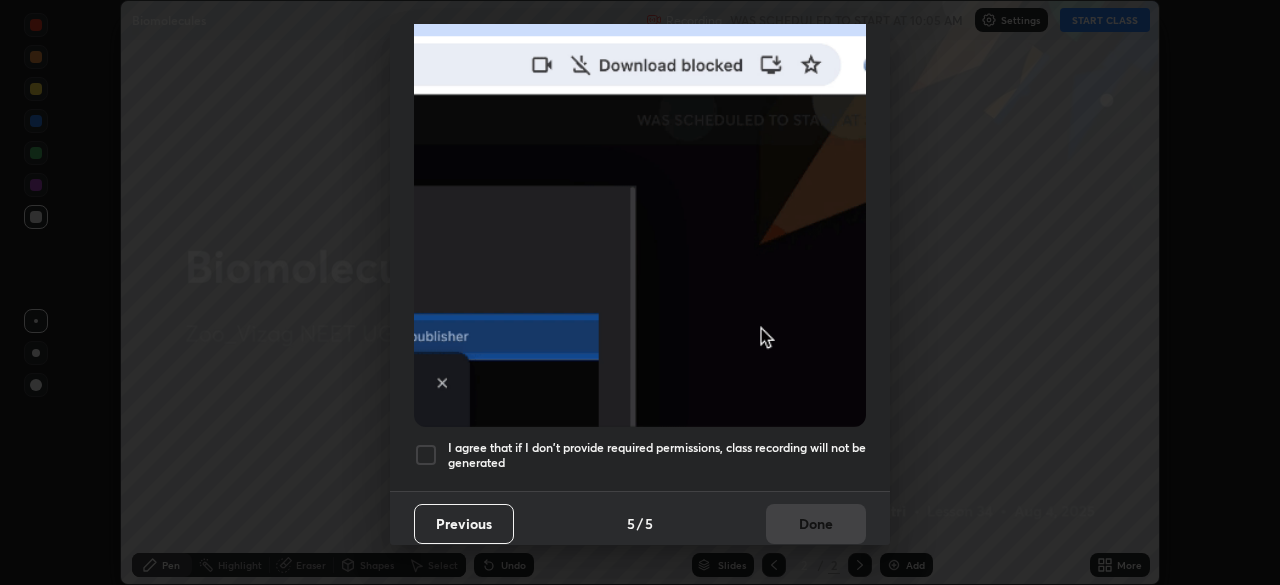 click at bounding box center (426, 455) 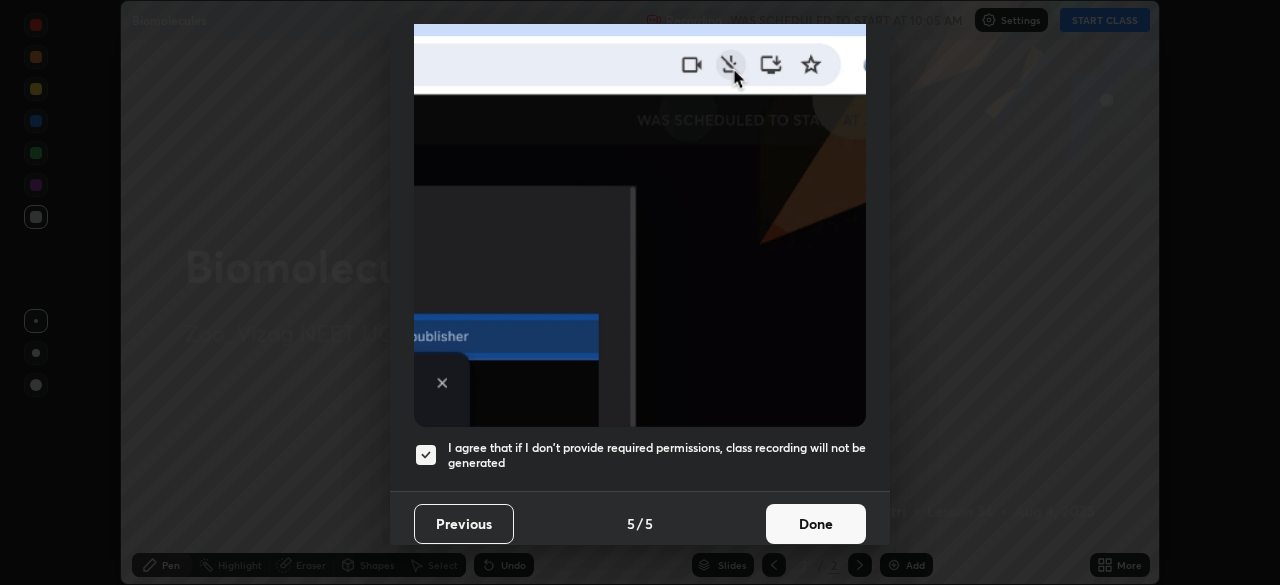 click on "Done" at bounding box center (816, 524) 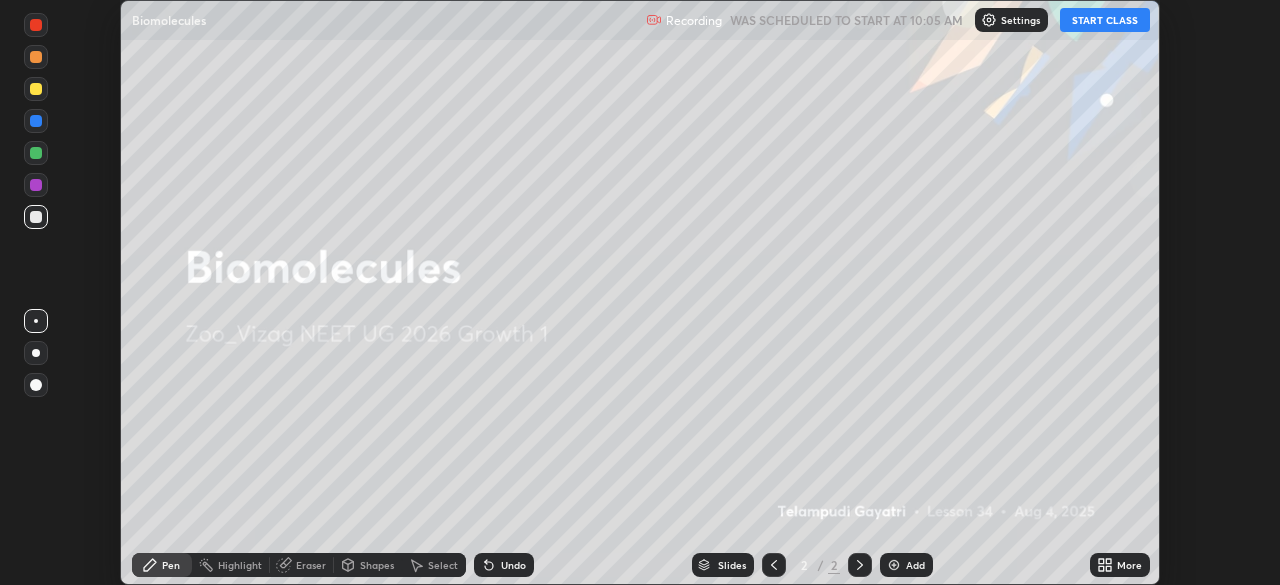 click on "START CLASS" at bounding box center [1105, 20] 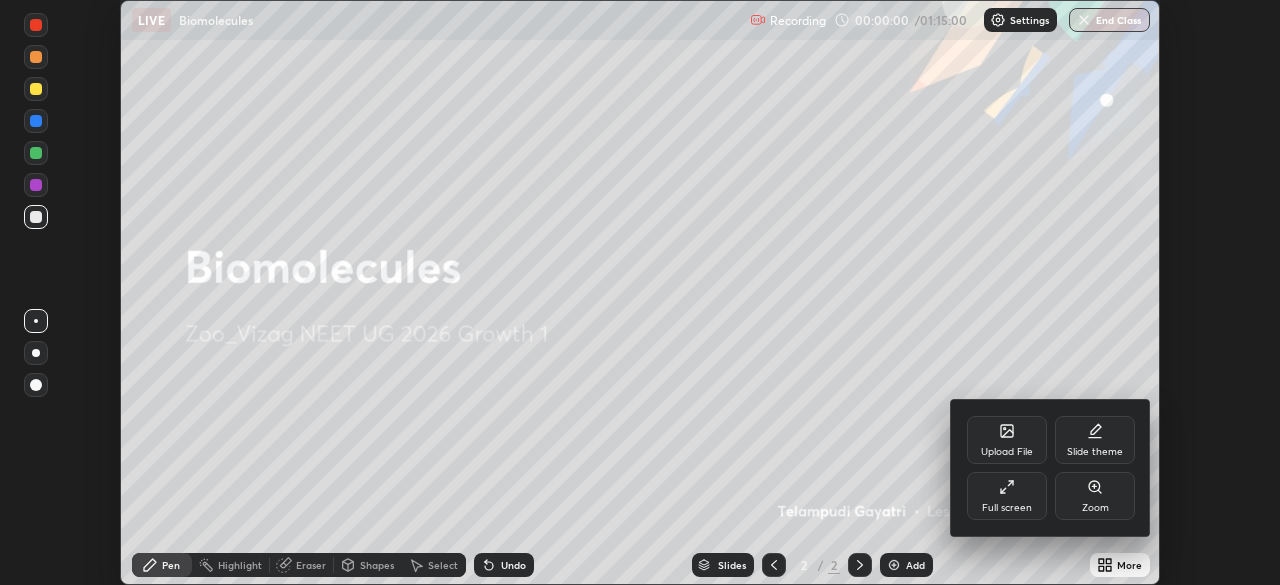 click 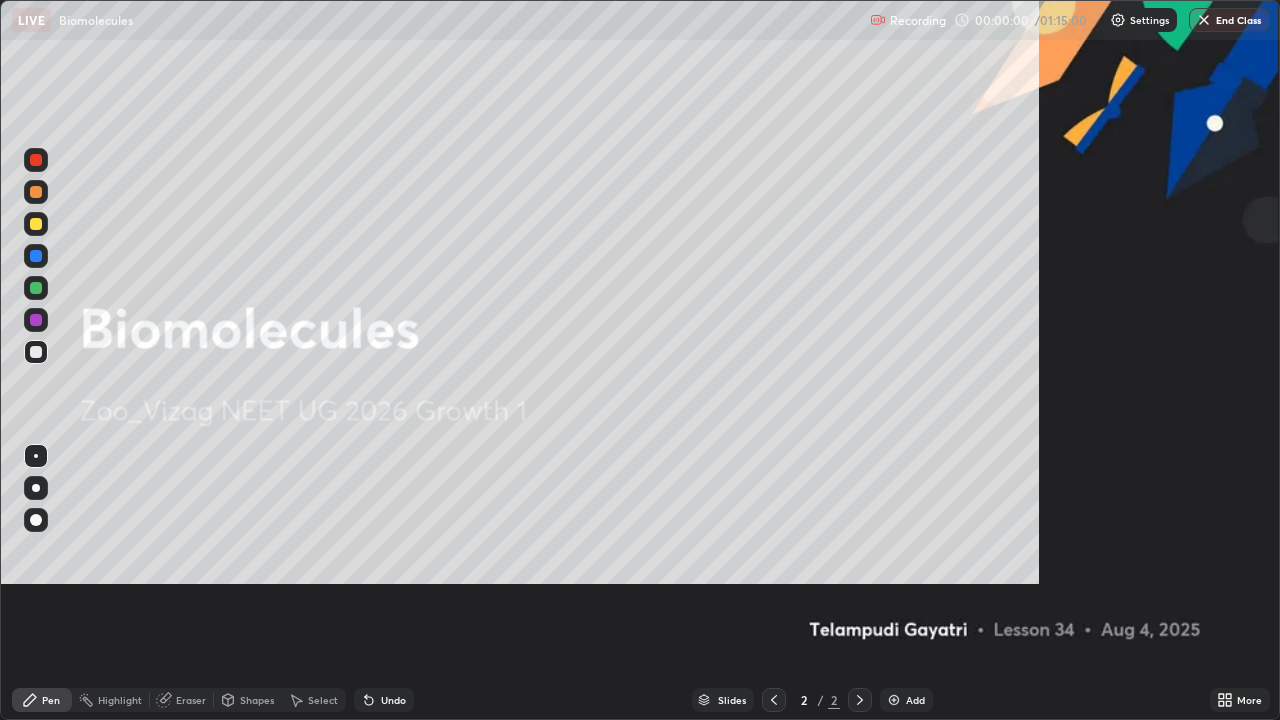 scroll, scrollTop: 99280, scrollLeft: 98720, axis: both 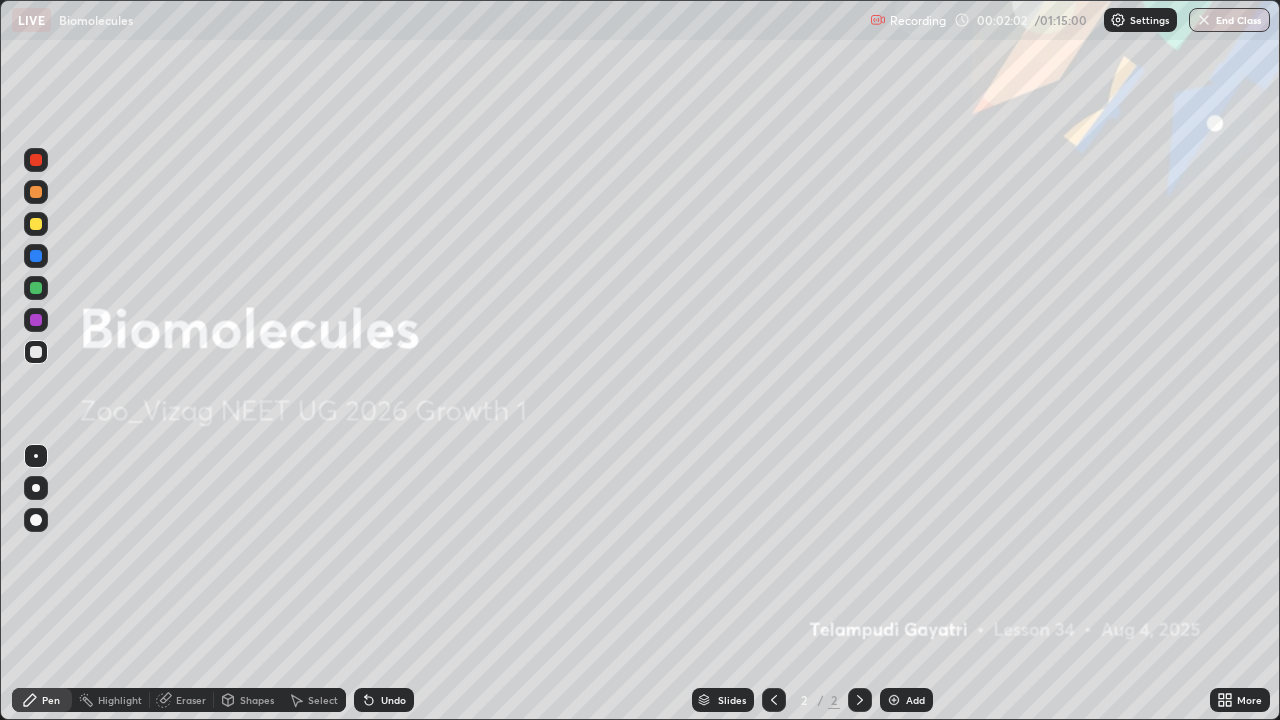 click on "Add" at bounding box center [915, 700] 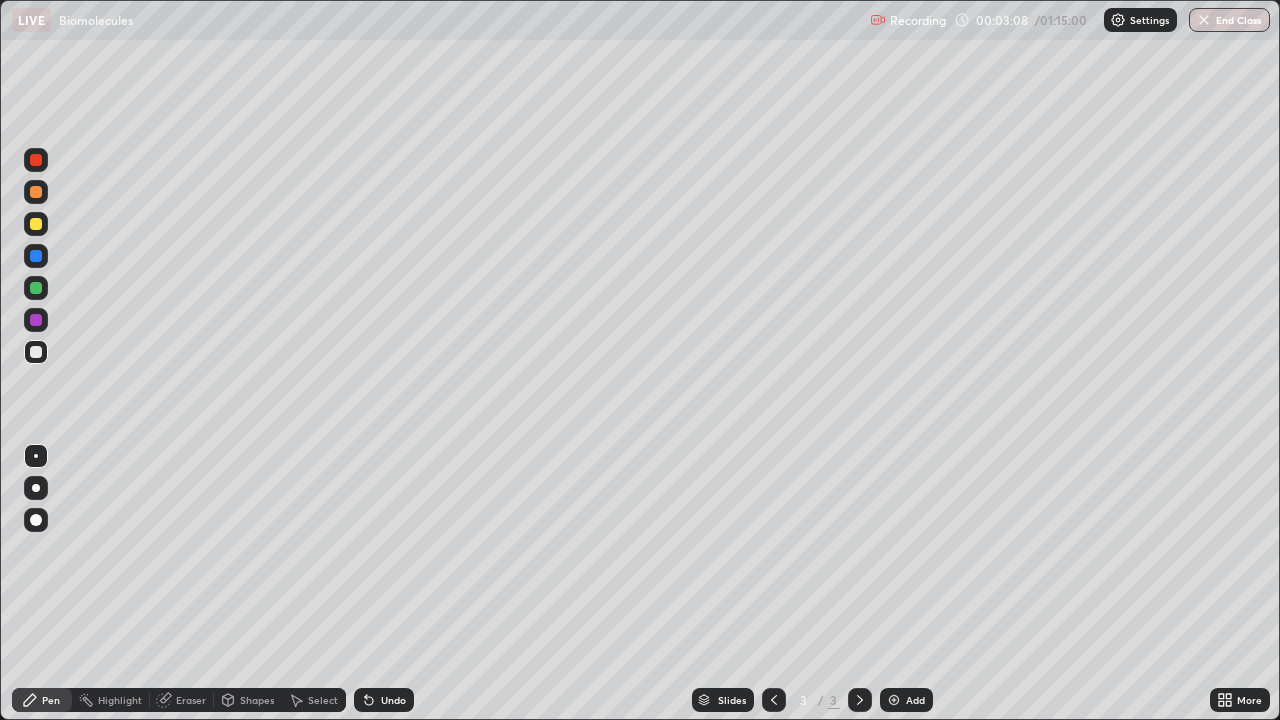 click 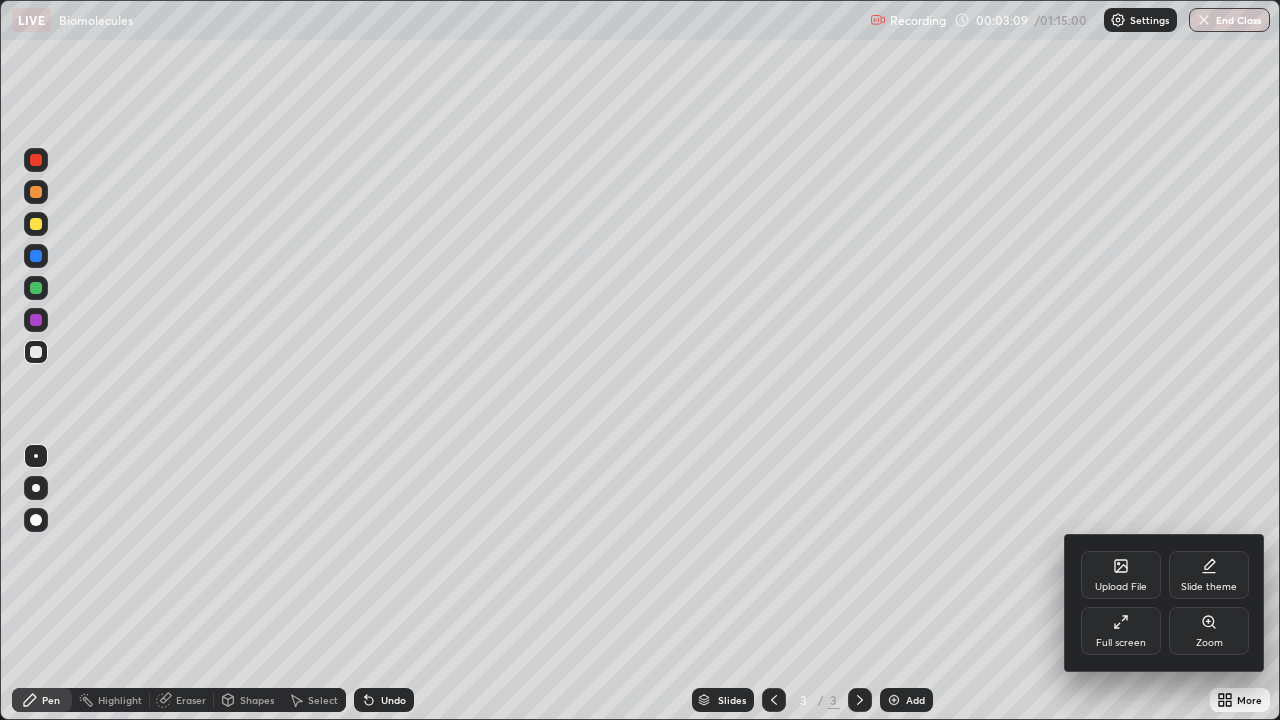 click 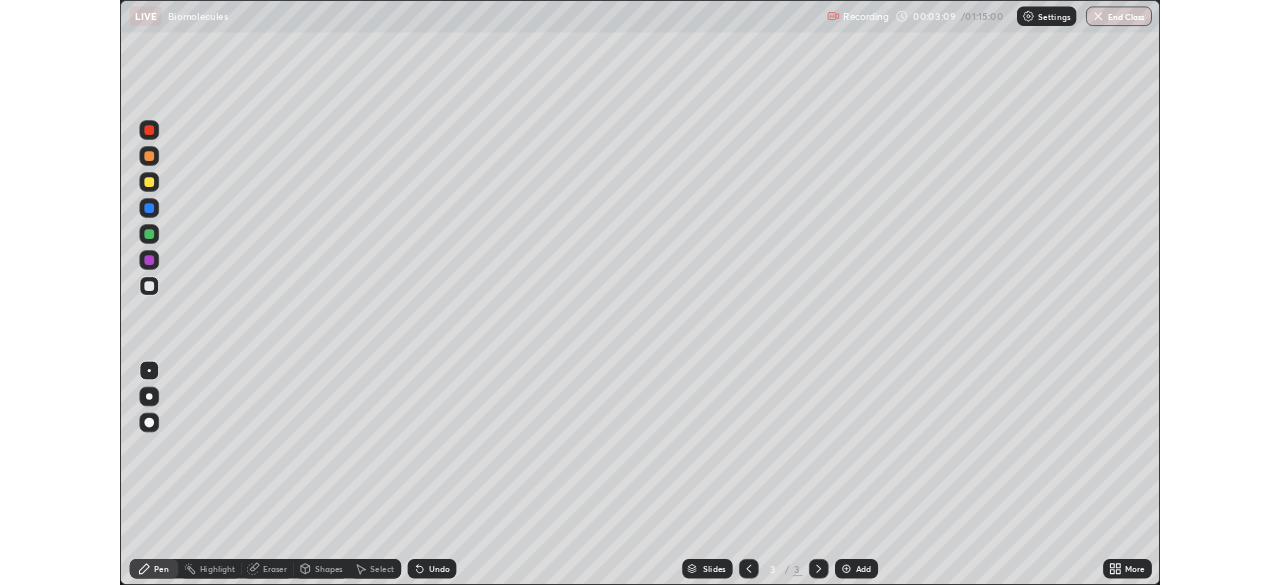 scroll, scrollTop: 585, scrollLeft: 1280, axis: both 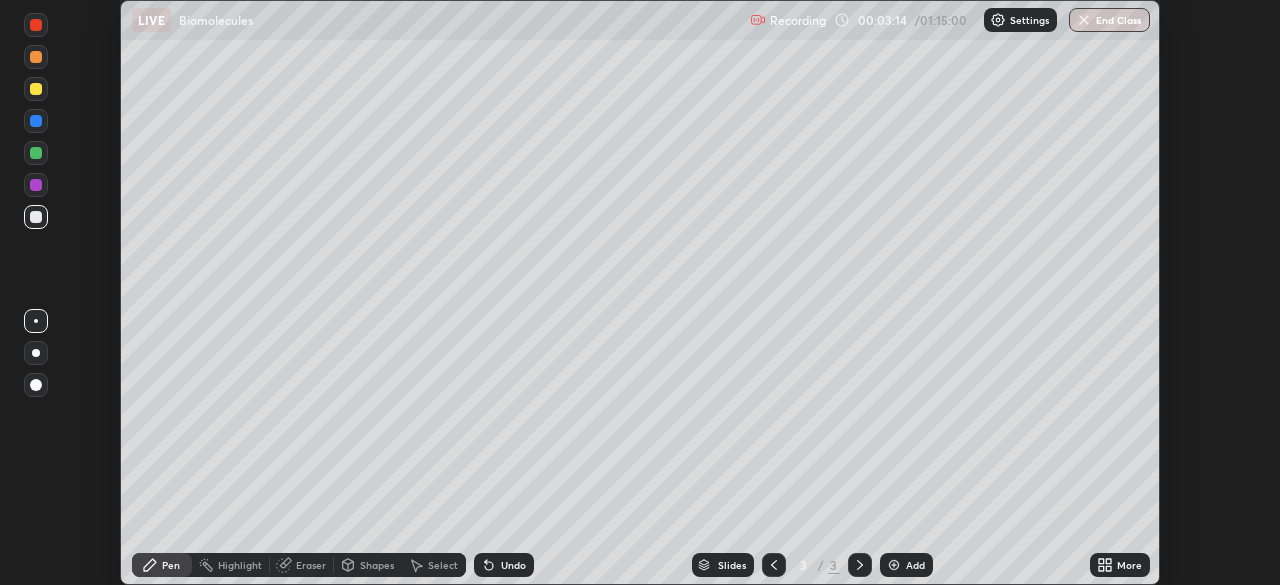 click 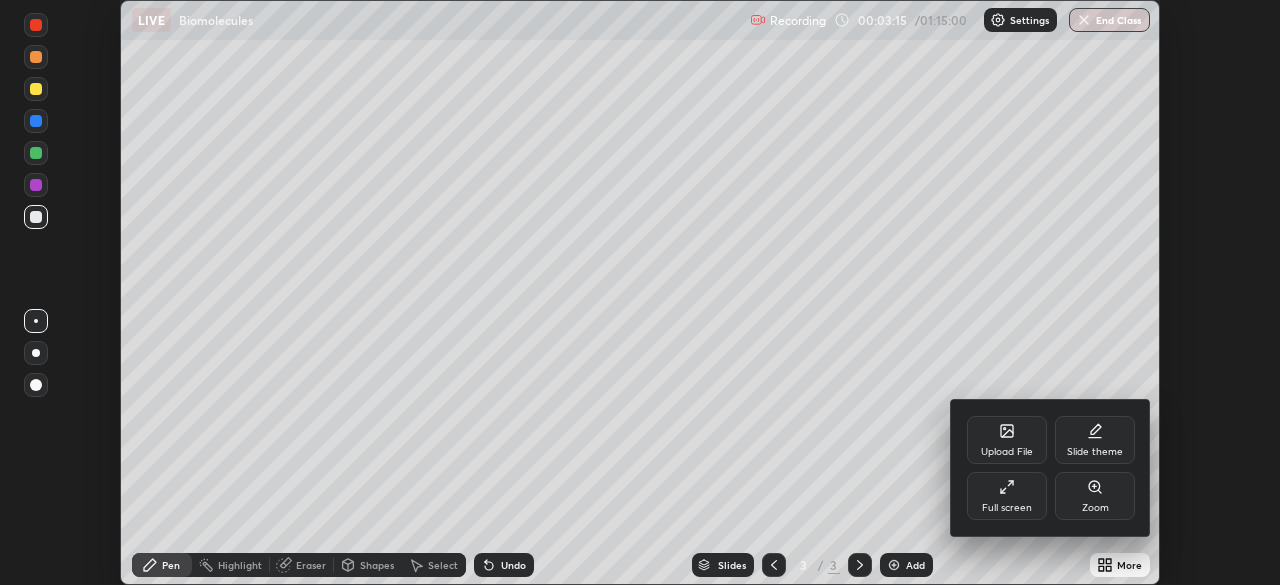 click 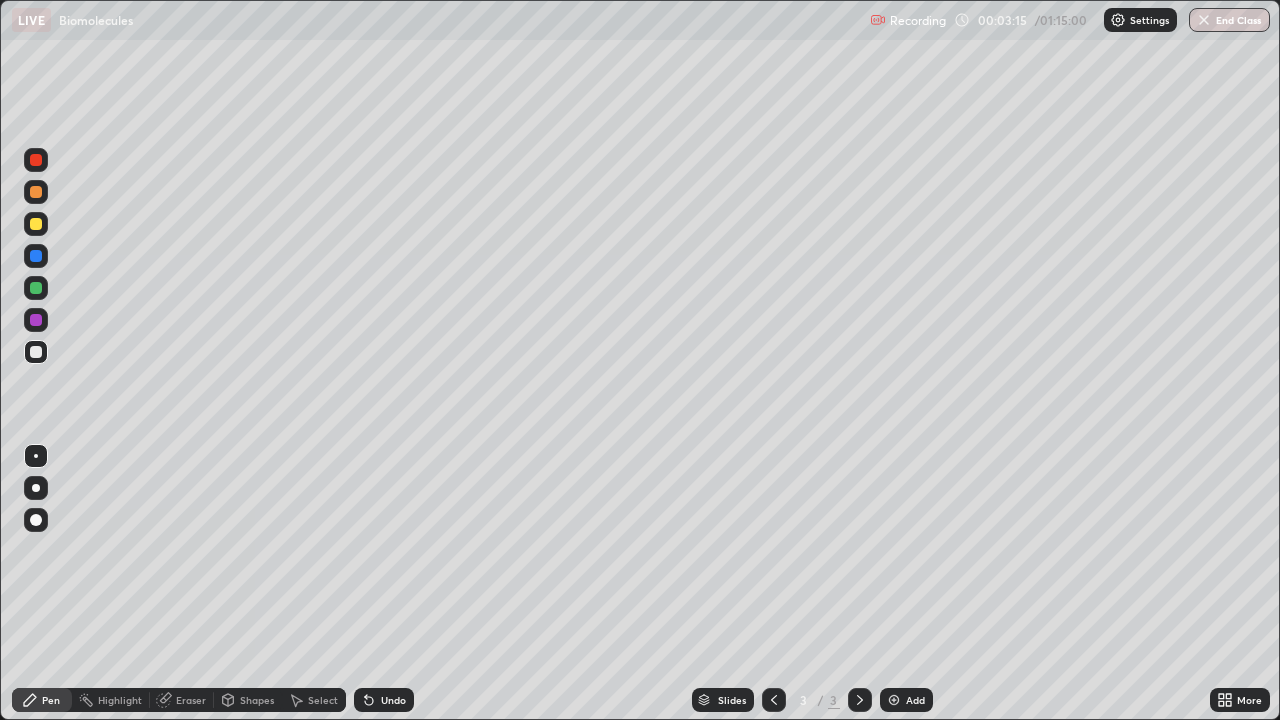 scroll, scrollTop: 99280, scrollLeft: 98720, axis: both 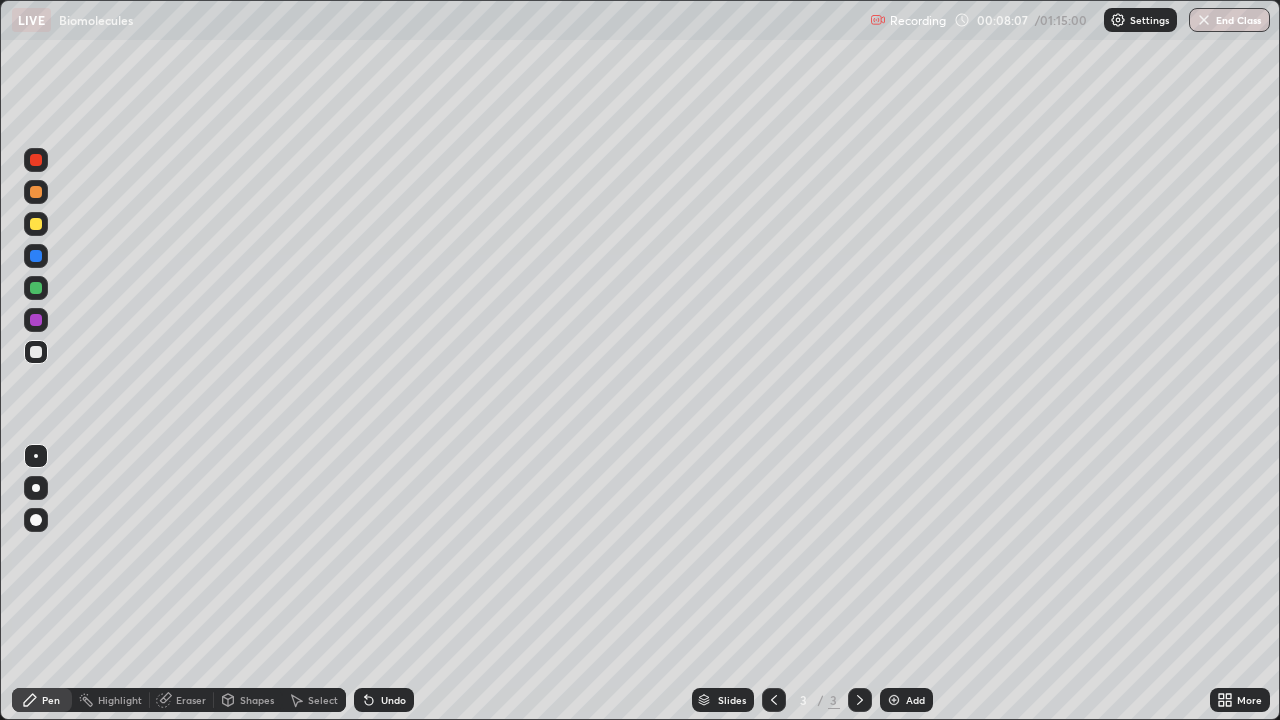 click 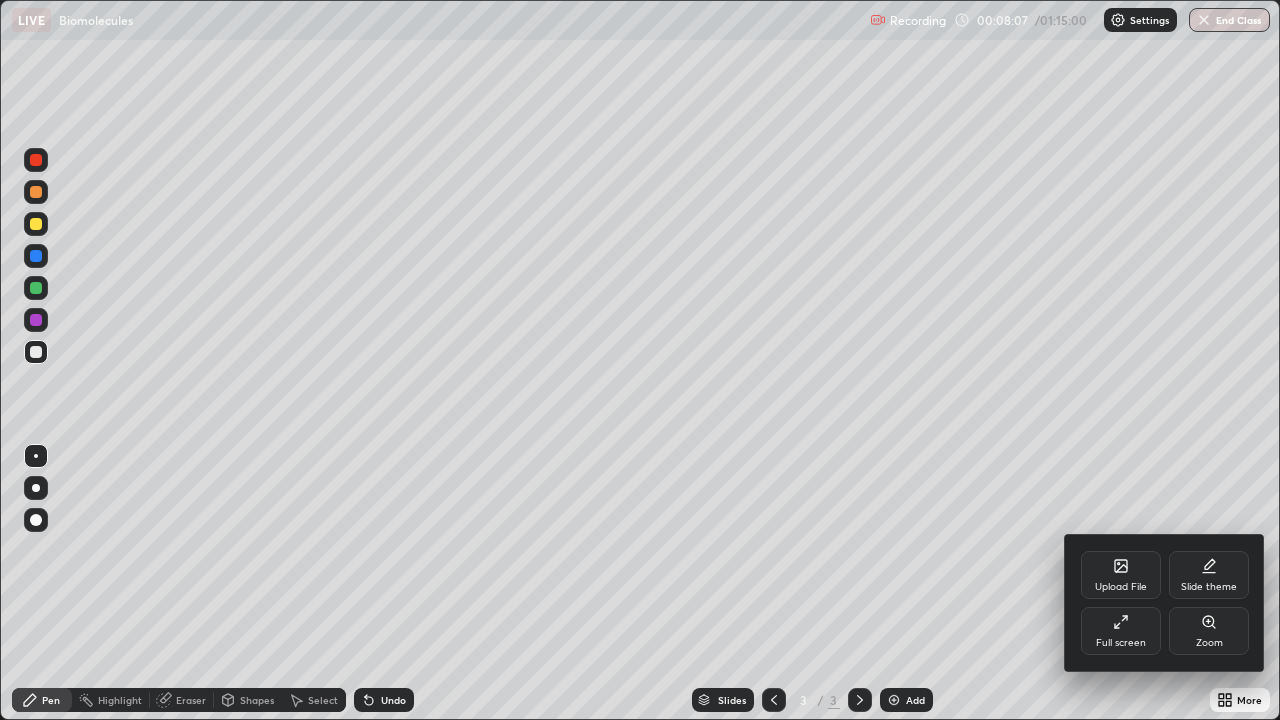 click 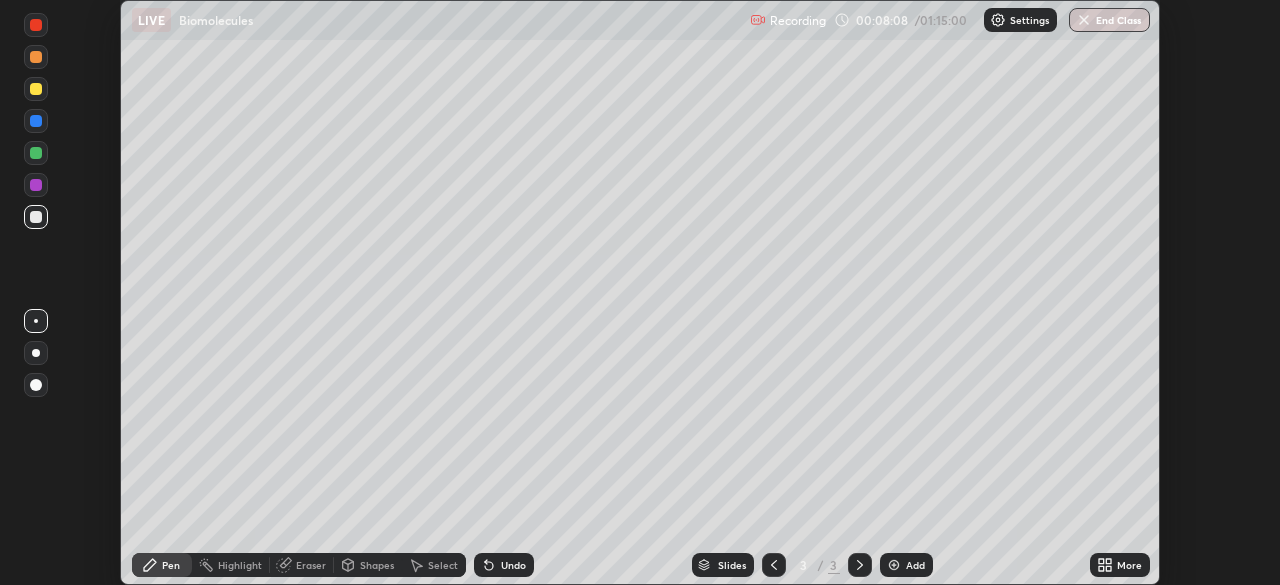 scroll, scrollTop: 585, scrollLeft: 1280, axis: both 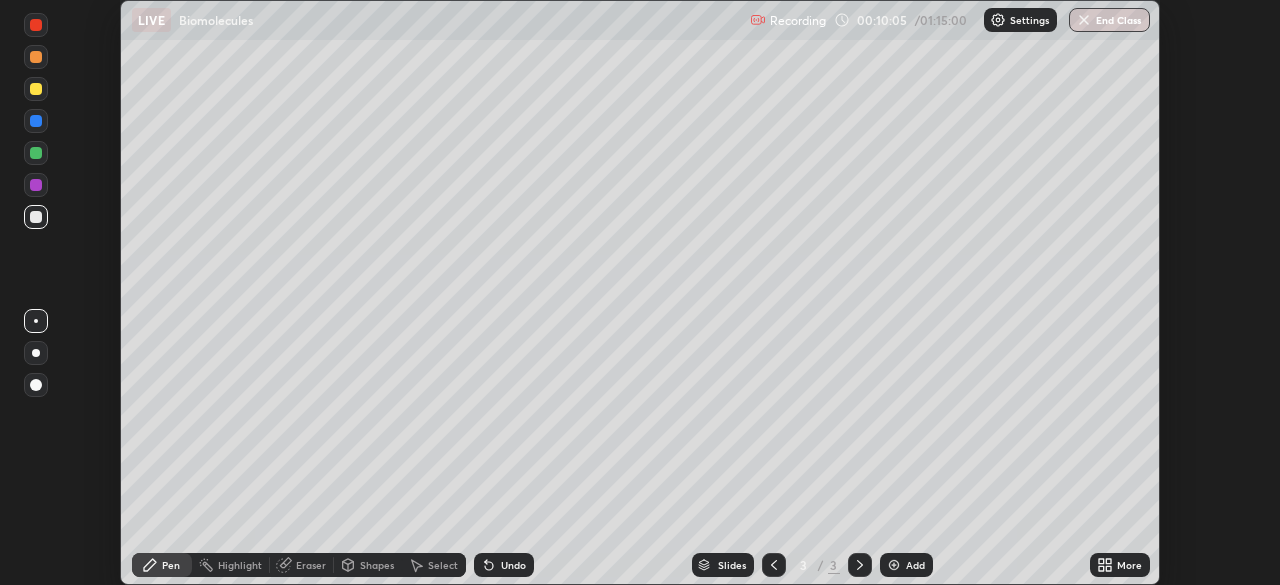 click 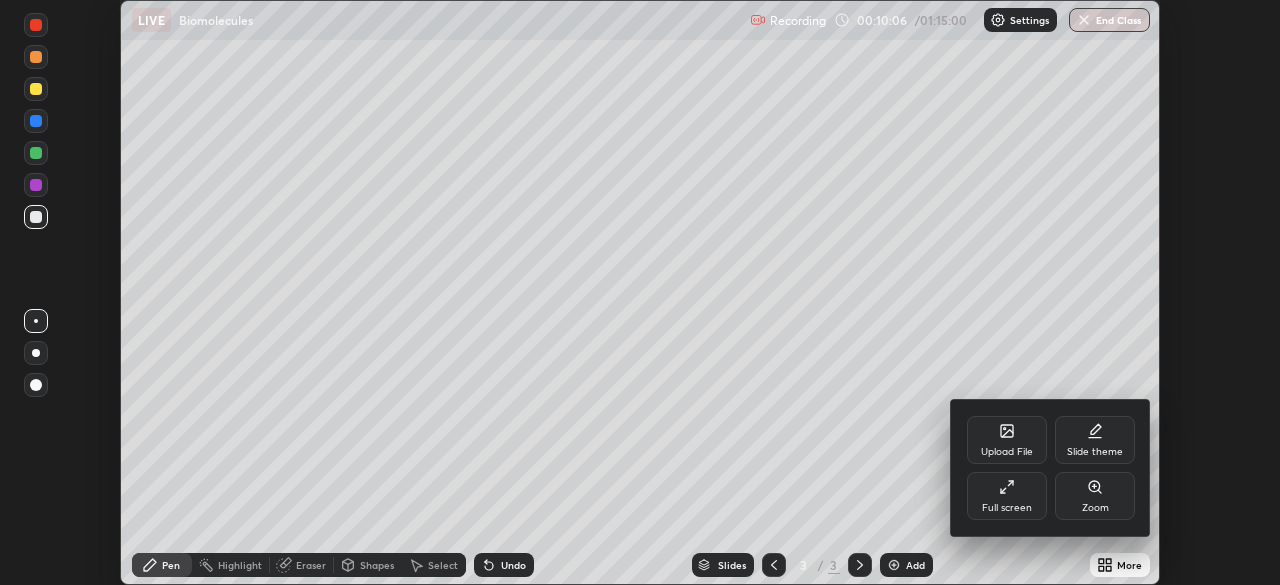 click at bounding box center (640, 292) 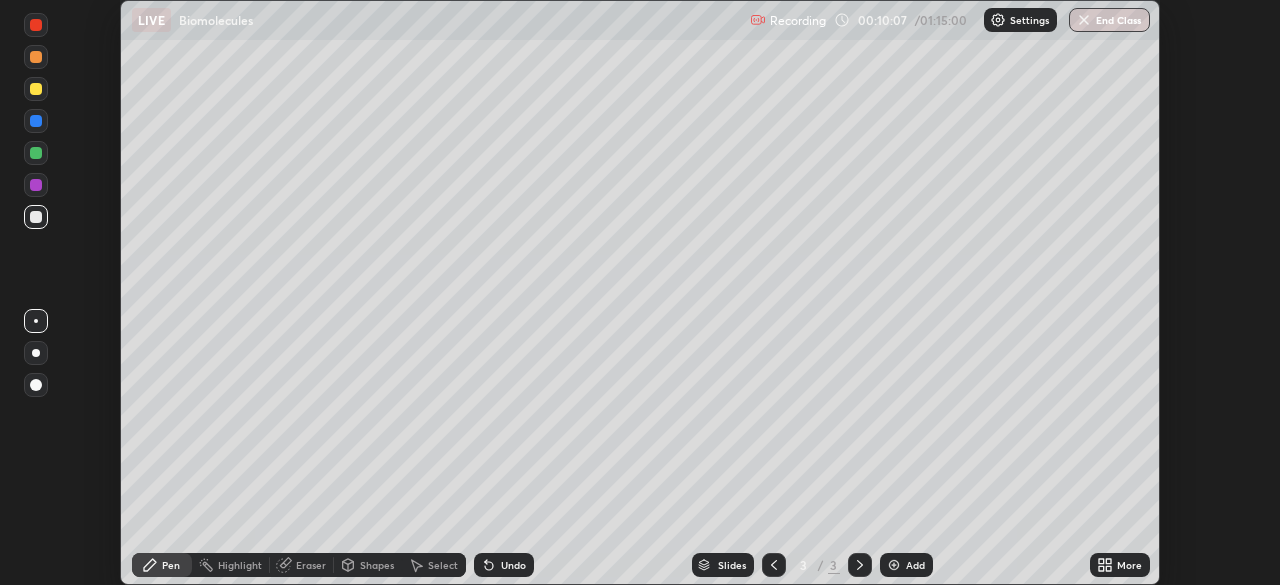 click at bounding box center (894, 565) 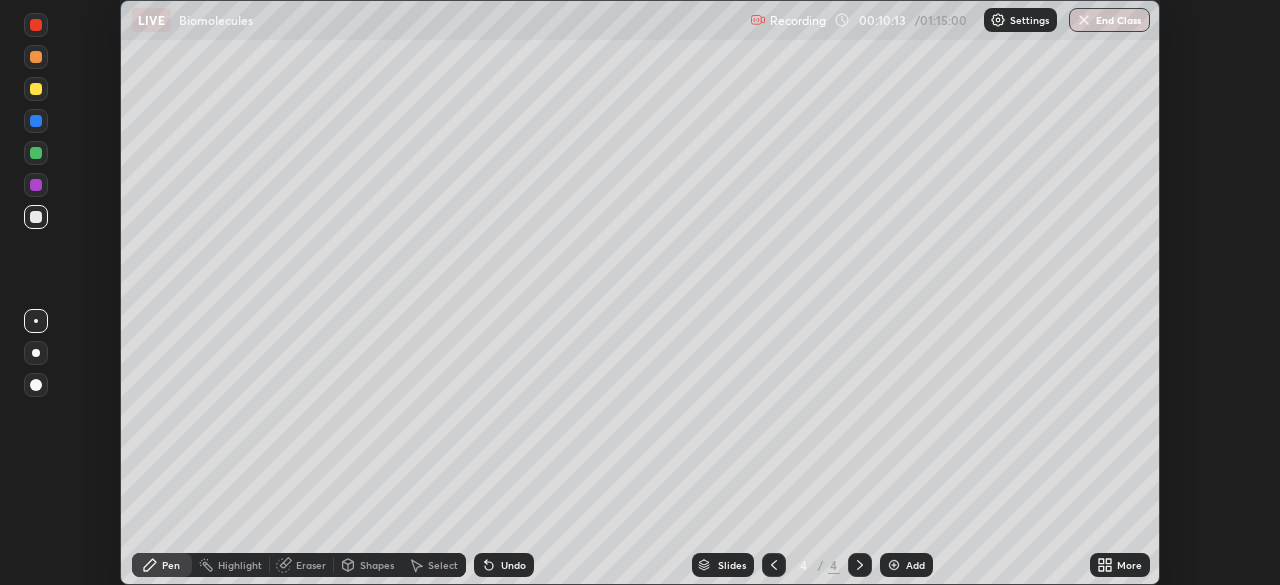 click 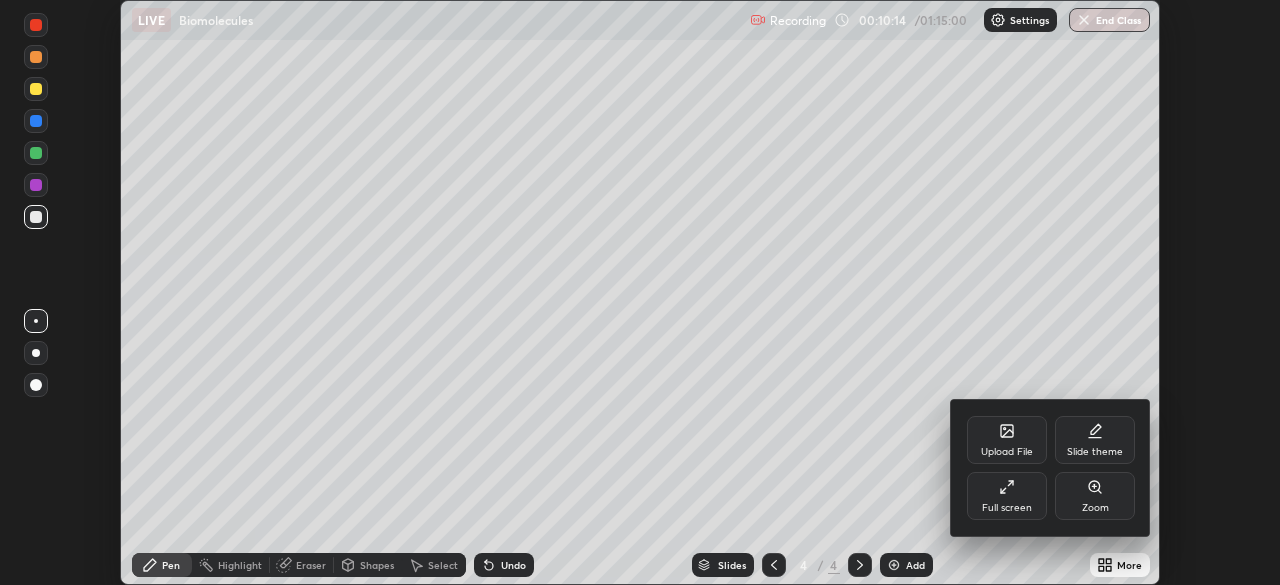 click 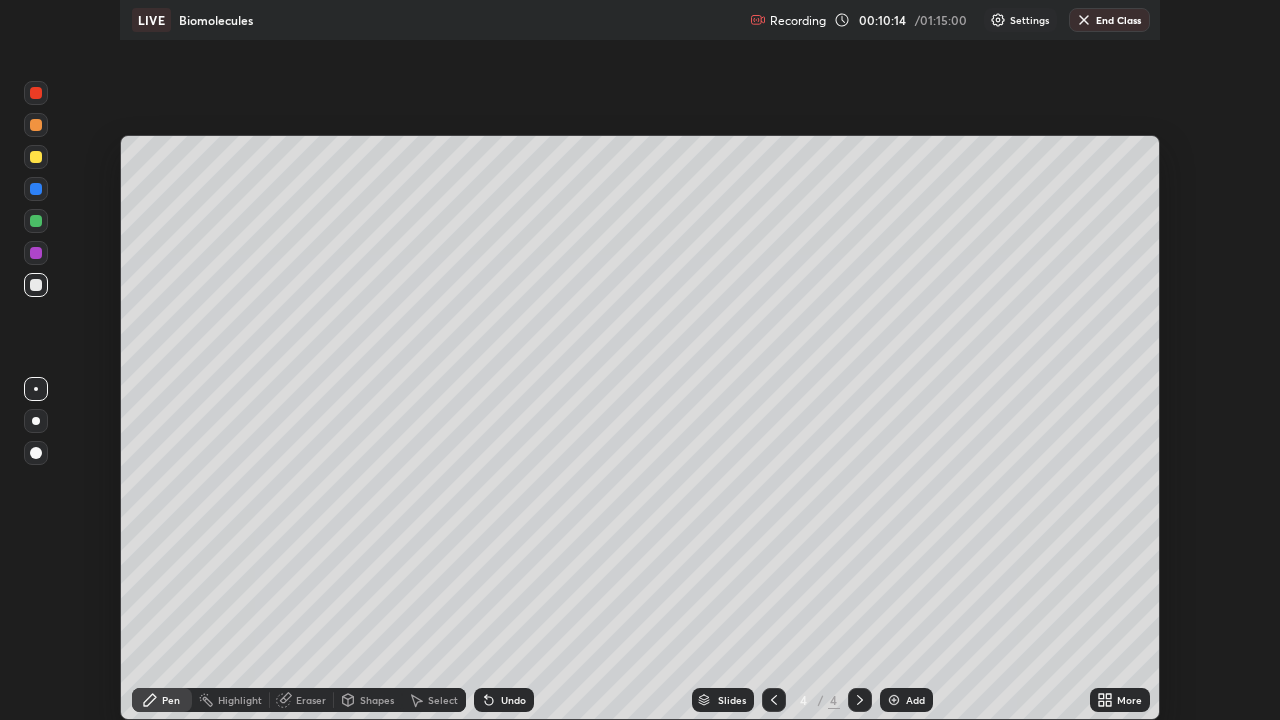 scroll, scrollTop: 99280, scrollLeft: 98720, axis: both 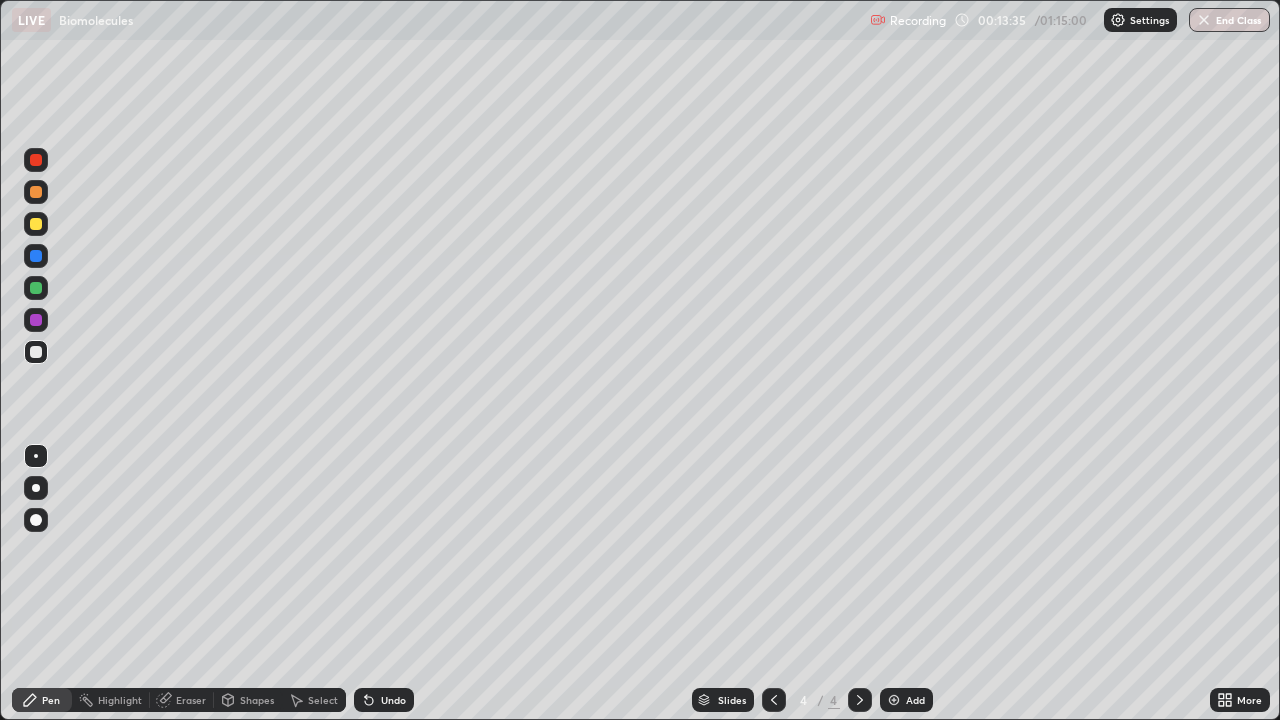 click on "Eraser" at bounding box center [182, 700] 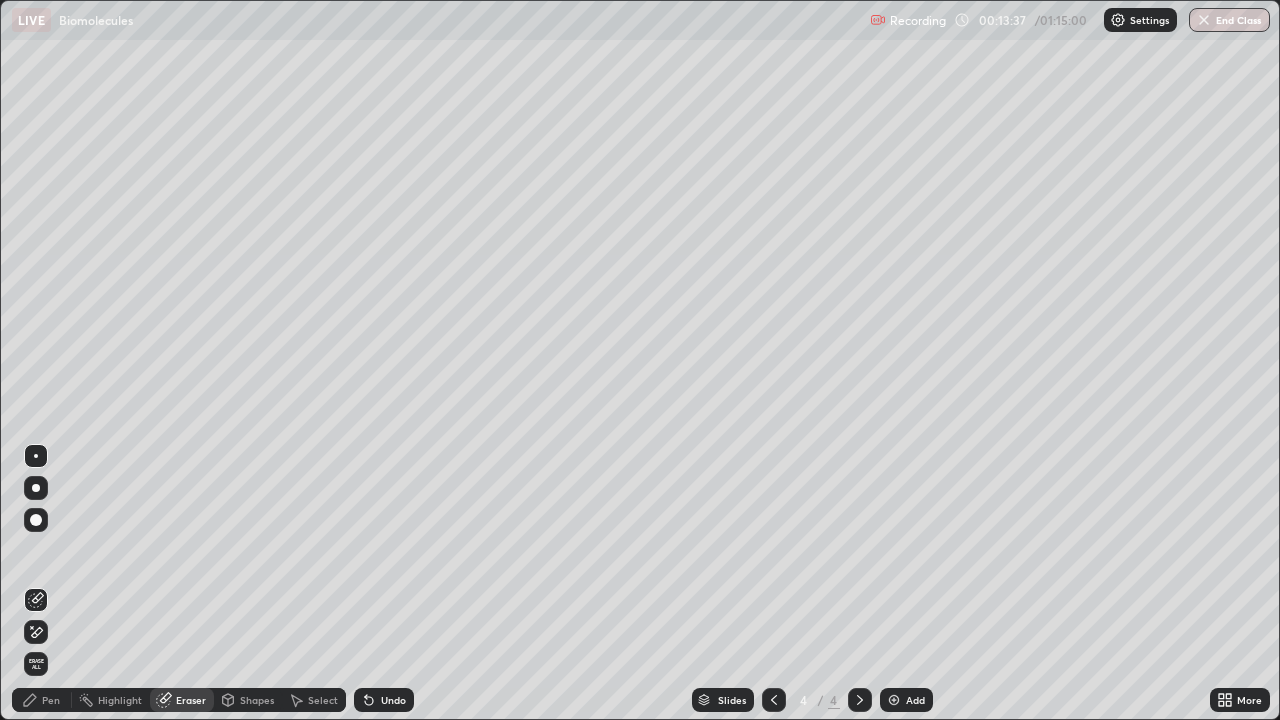 click on "Pen" at bounding box center (51, 700) 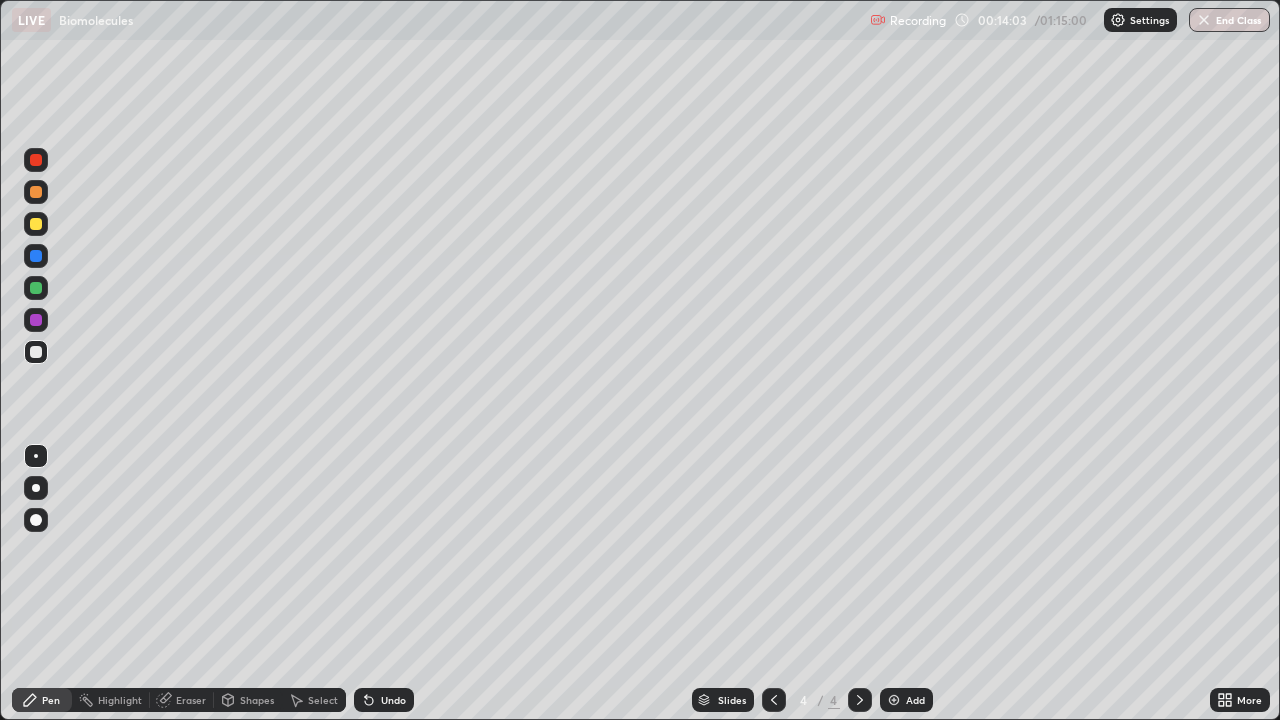 click at bounding box center [36, 320] 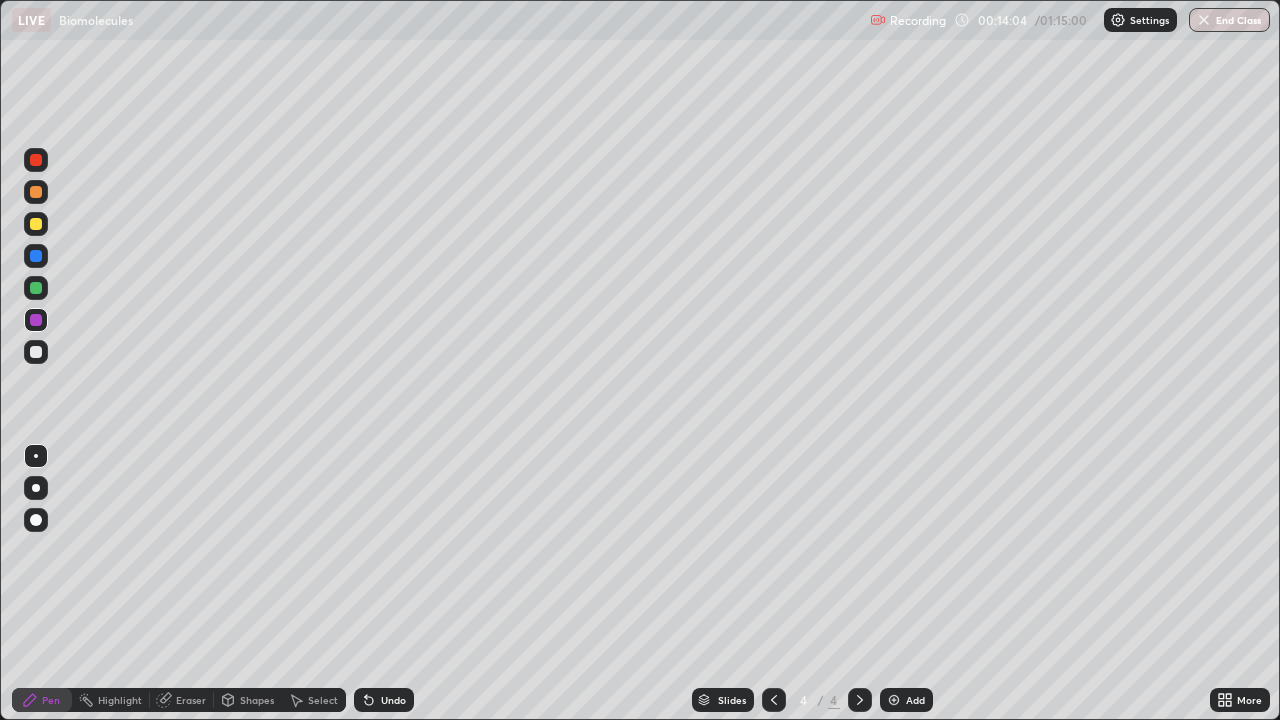 click at bounding box center [36, 224] 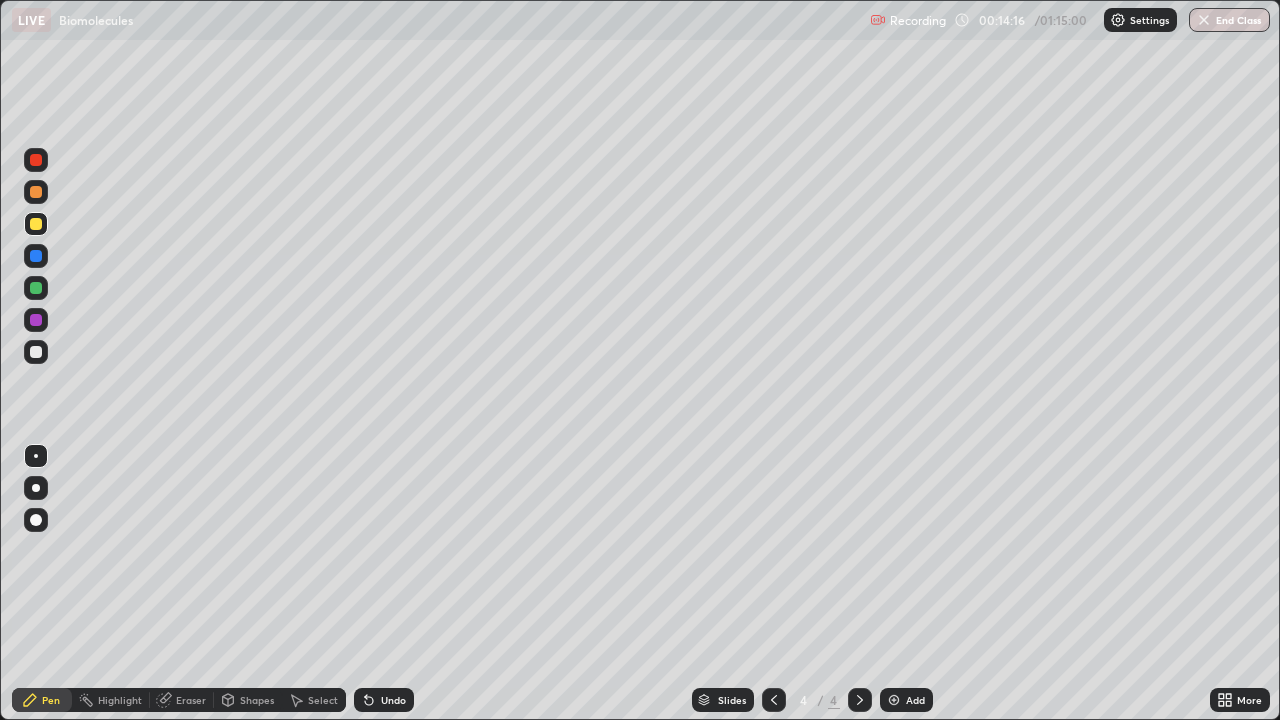 click at bounding box center [36, 352] 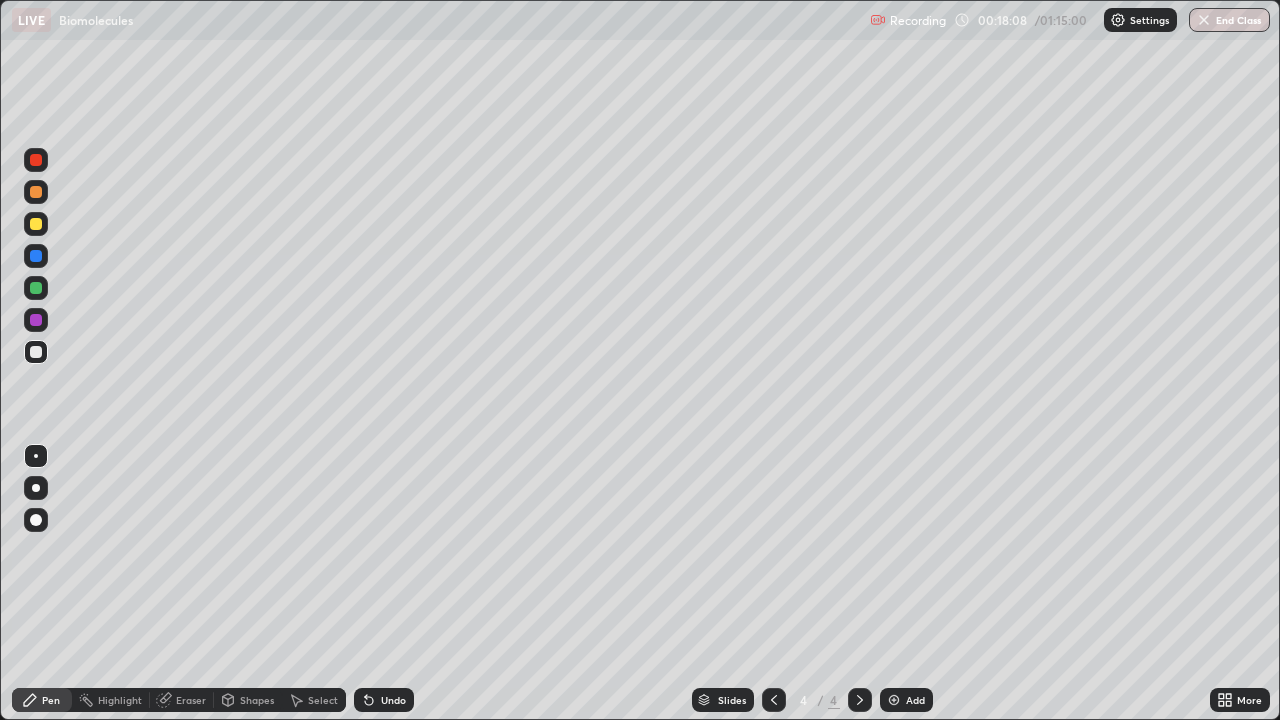 click 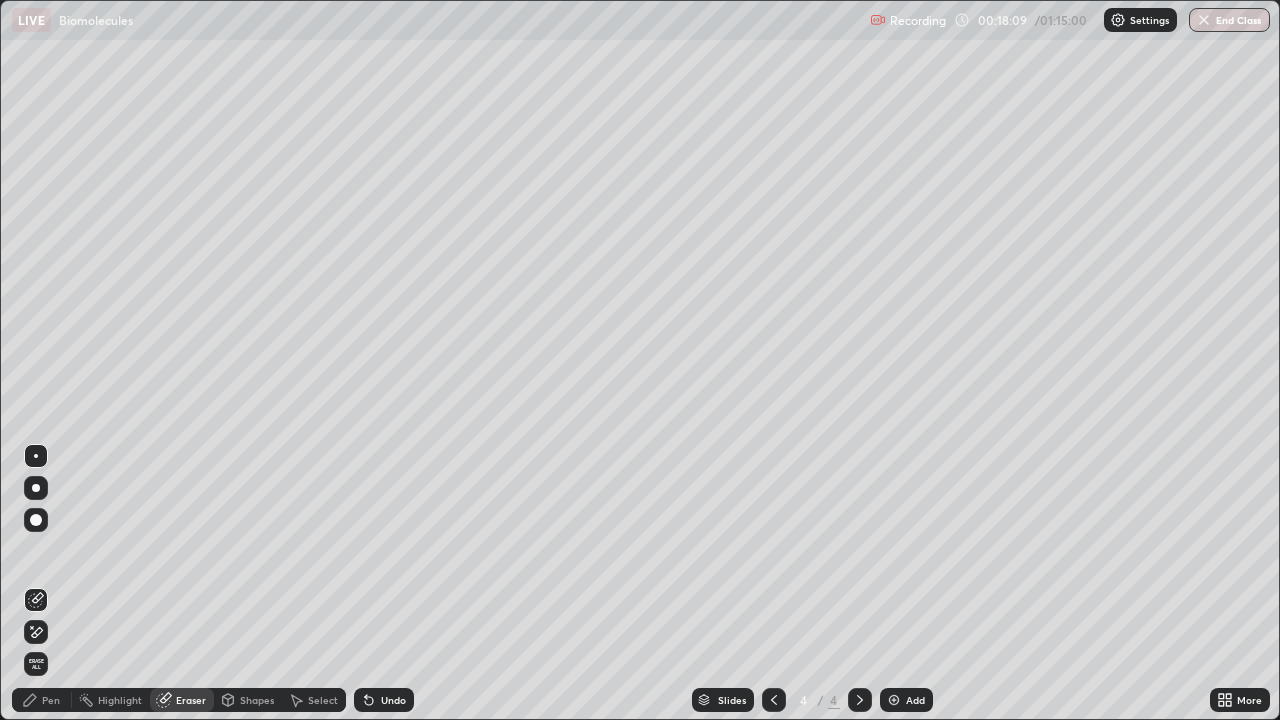 click on "Pen" at bounding box center [51, 700] 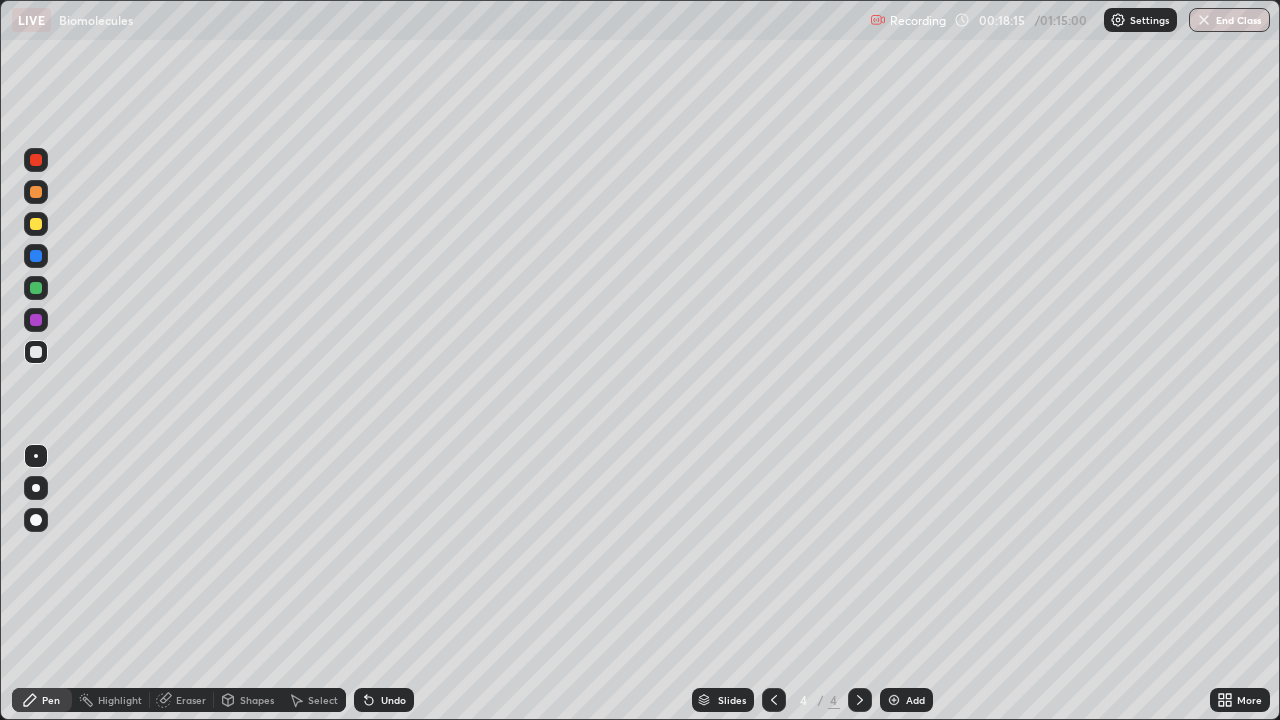 click at bounding box center (36, 224) 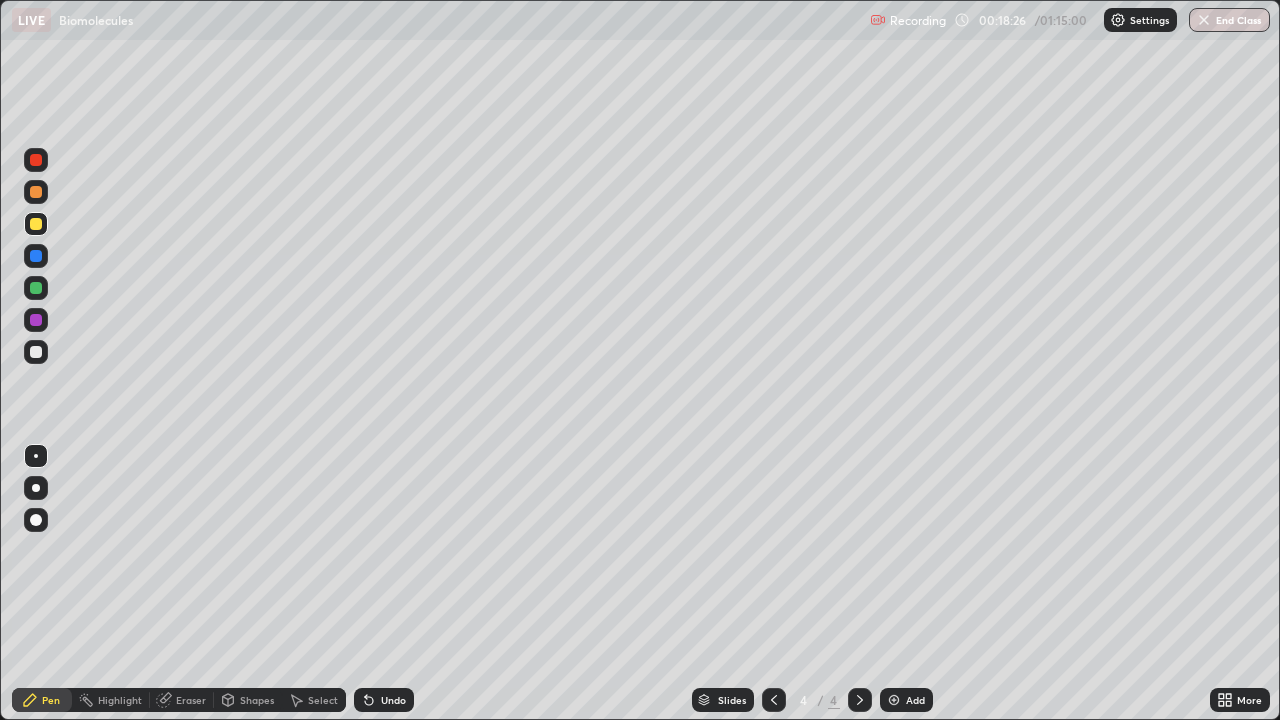 click at bounding box center [36, 352] 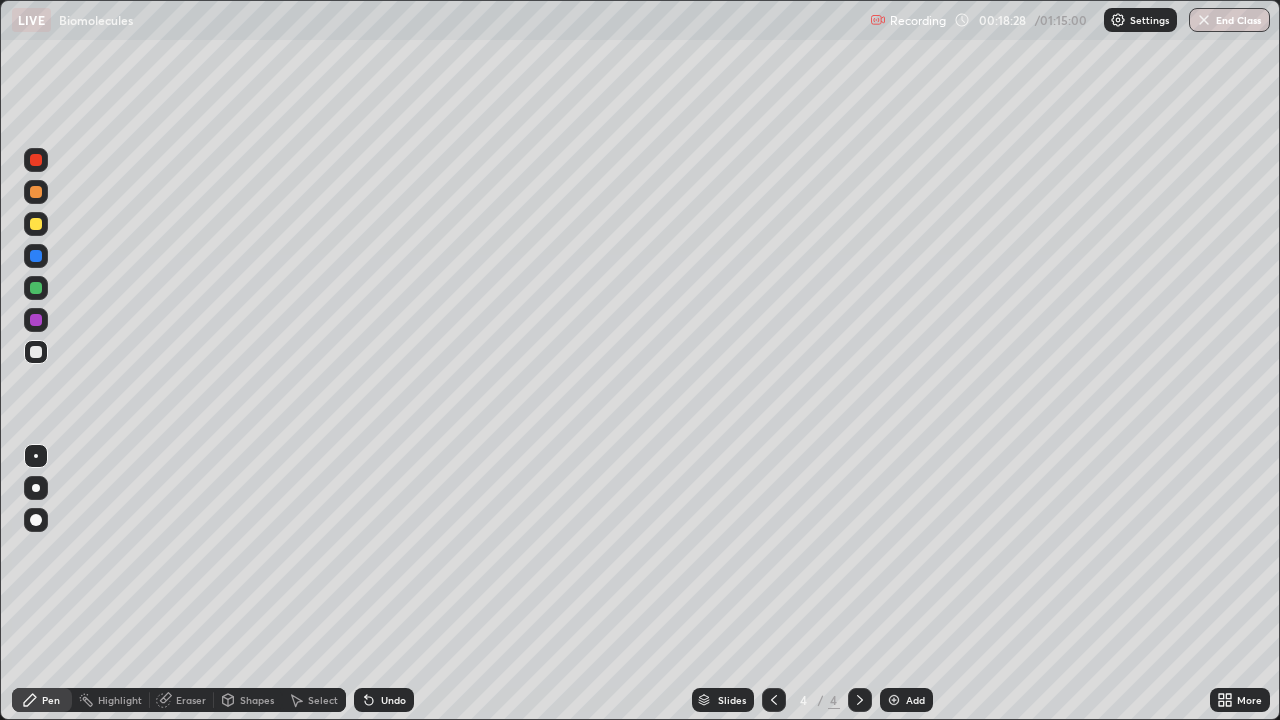 click 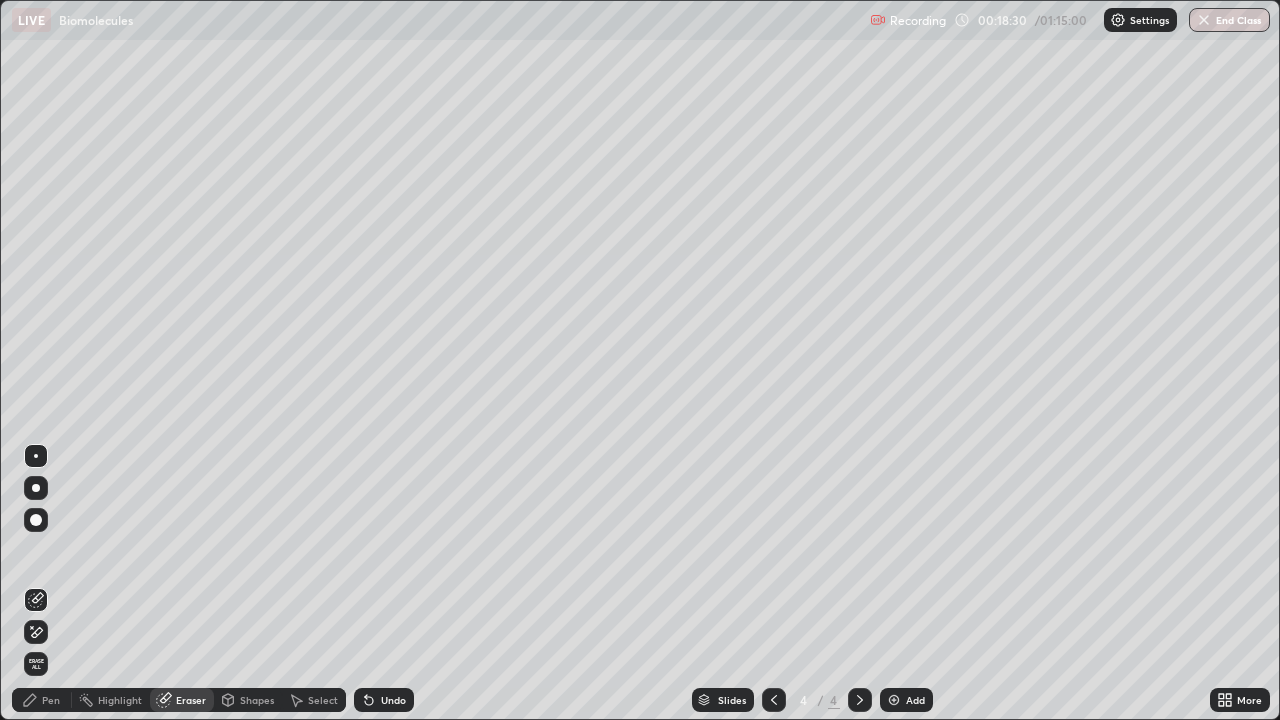 click on "Pen" at bounding box center (51, 700) 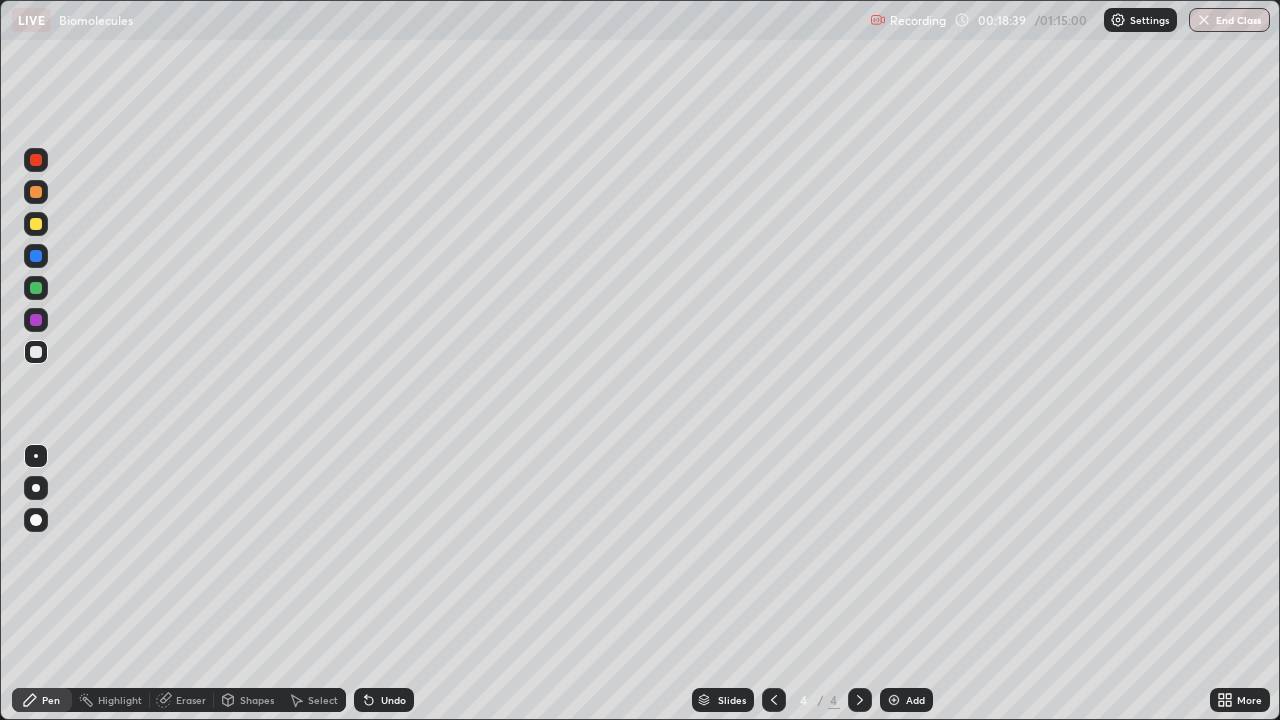 click on "Eraser" at bounding box center [191, 700] 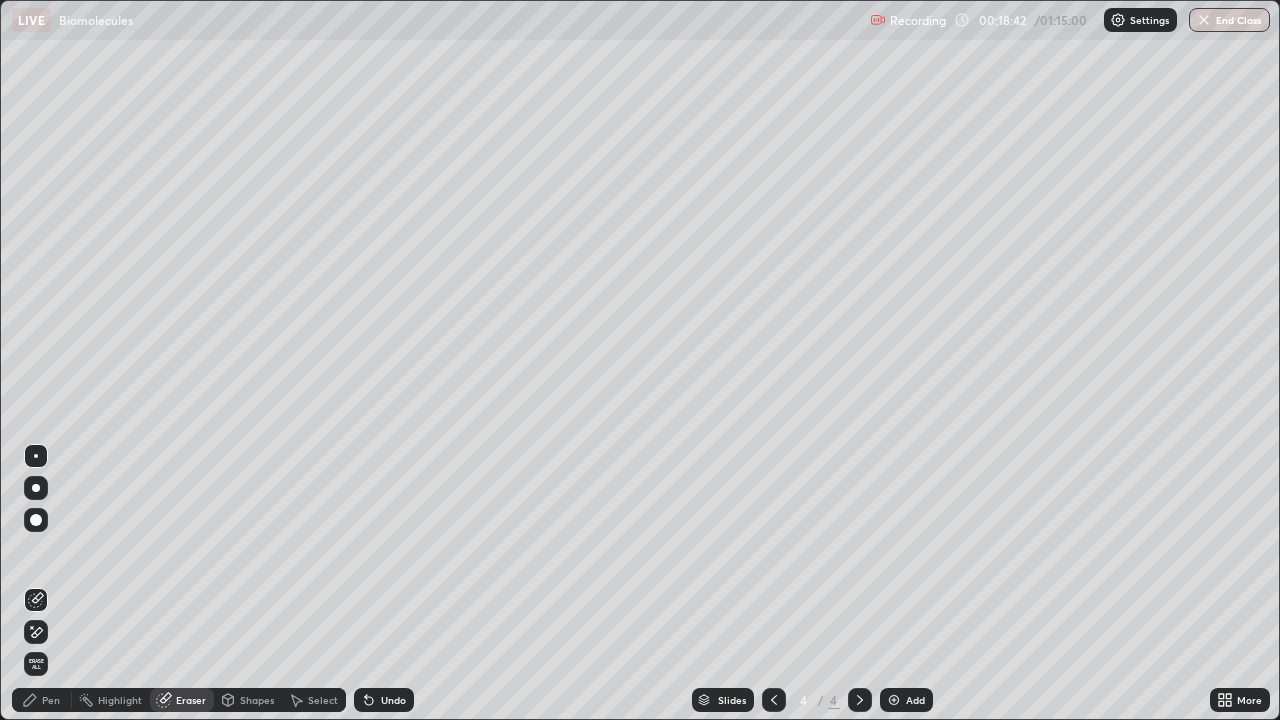 click on "Pen" at bounding box center [51, 700] 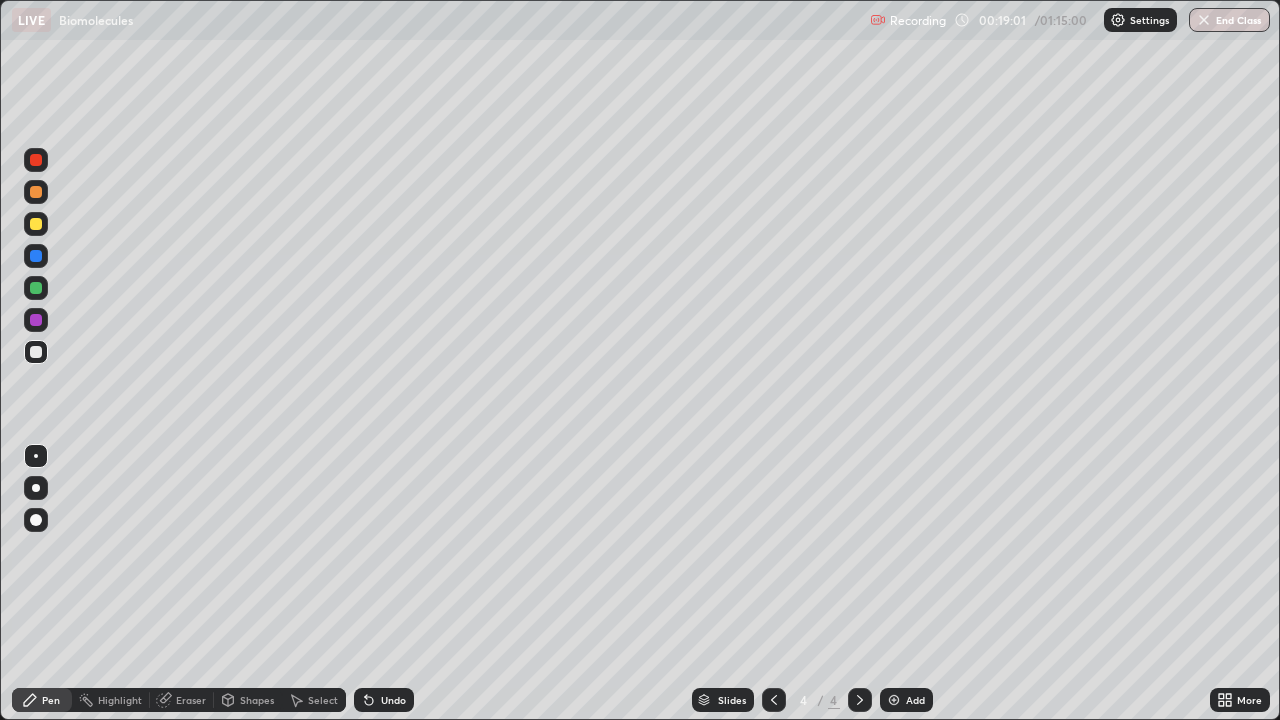 click on "Eraser" at bounding box center [182, 700] 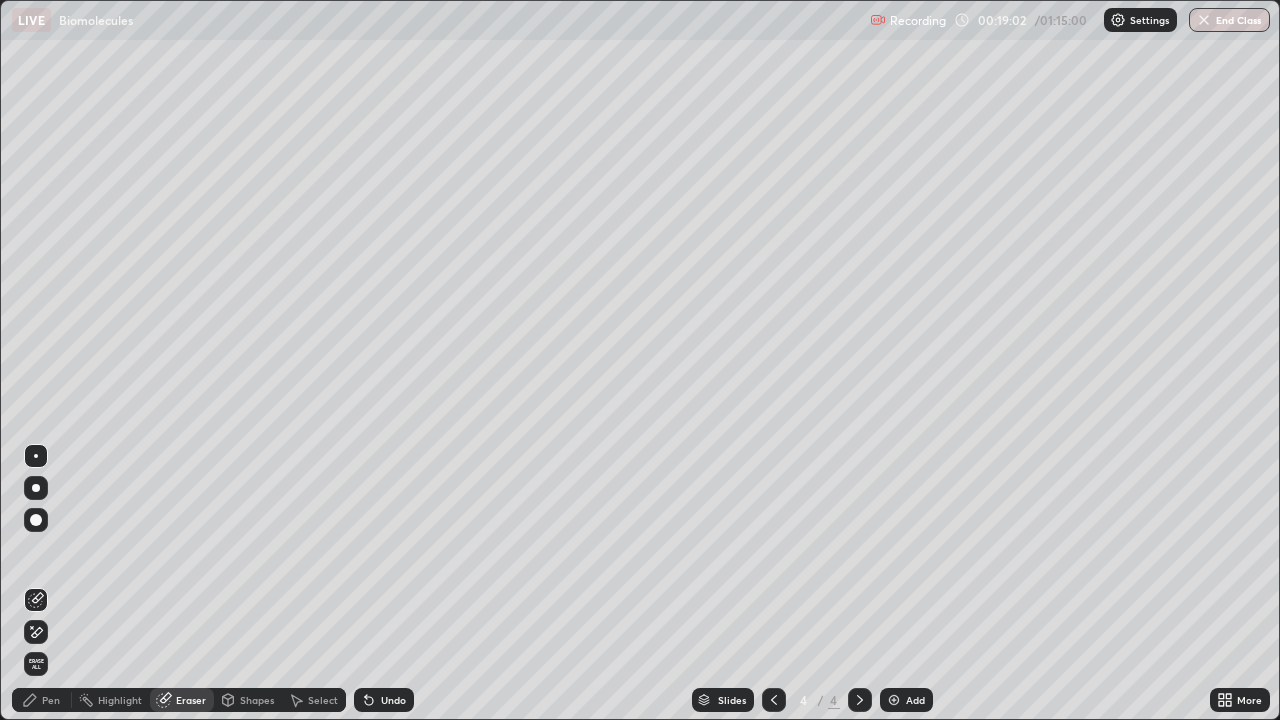 click on "Pen" at bounding box center [42, 700] 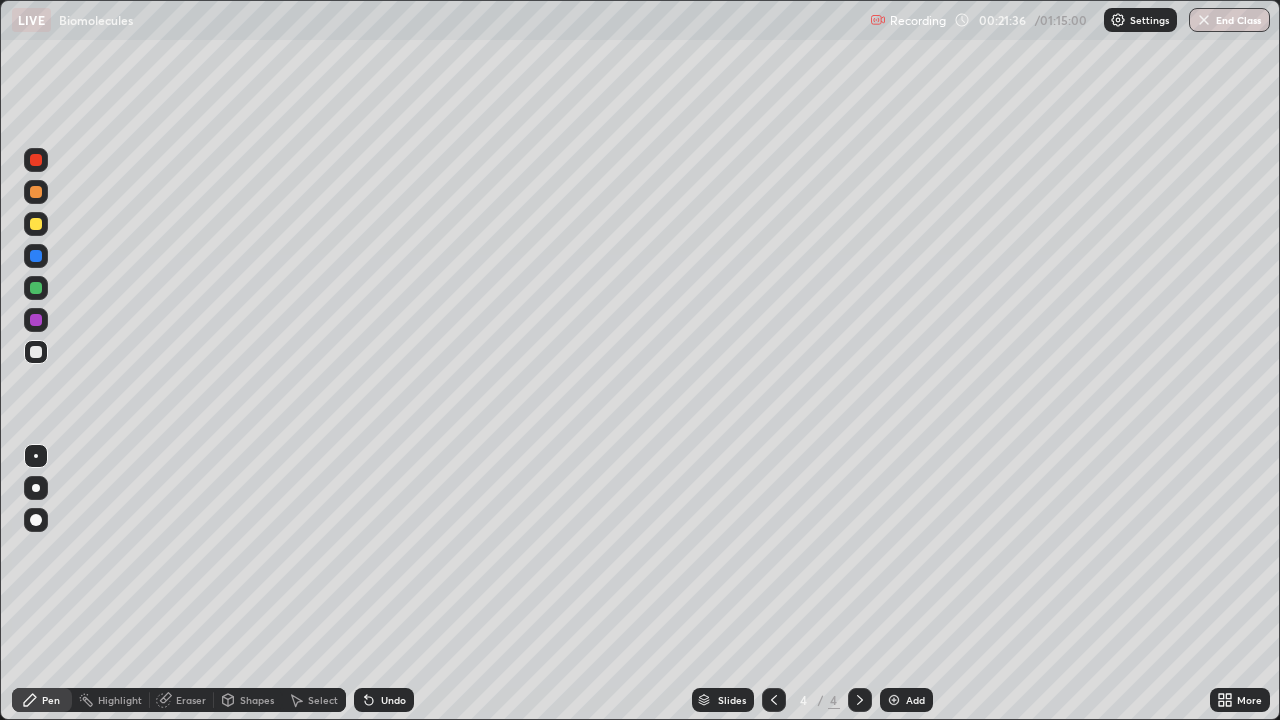 click on "Eraser" at bounding box center (182, 700) 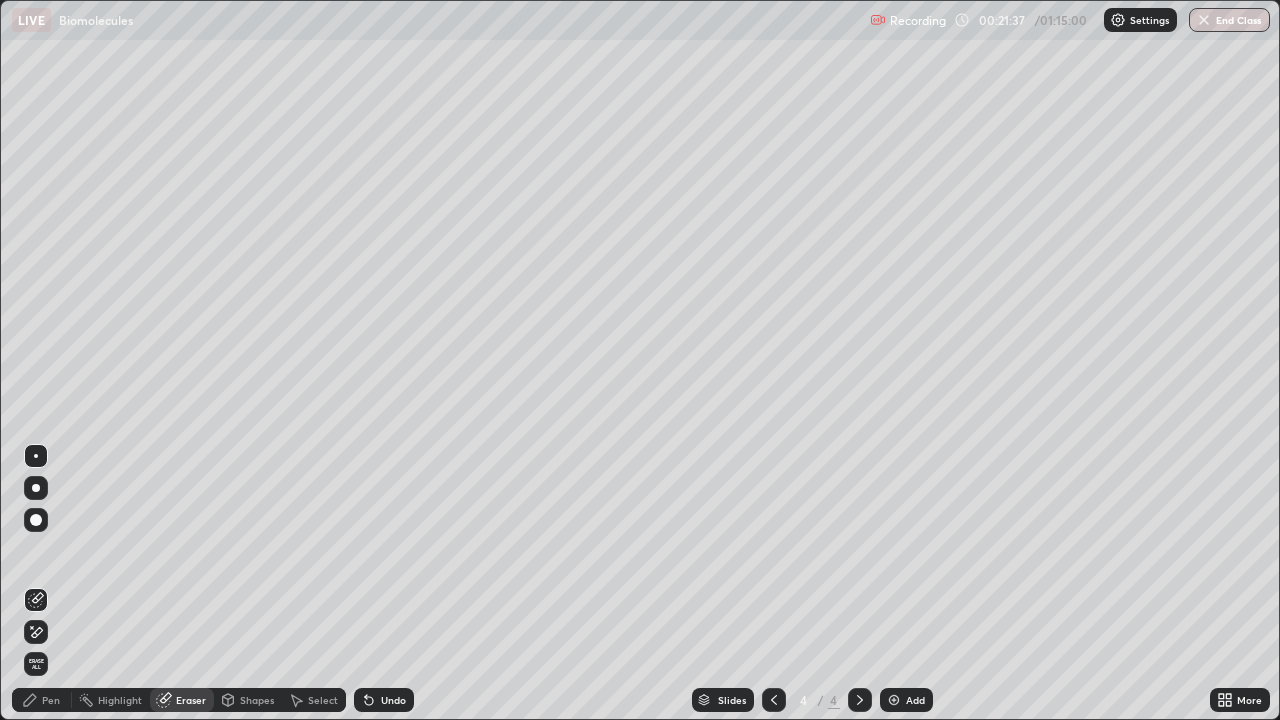 click on "Pen" at bounding box center (51, 700) 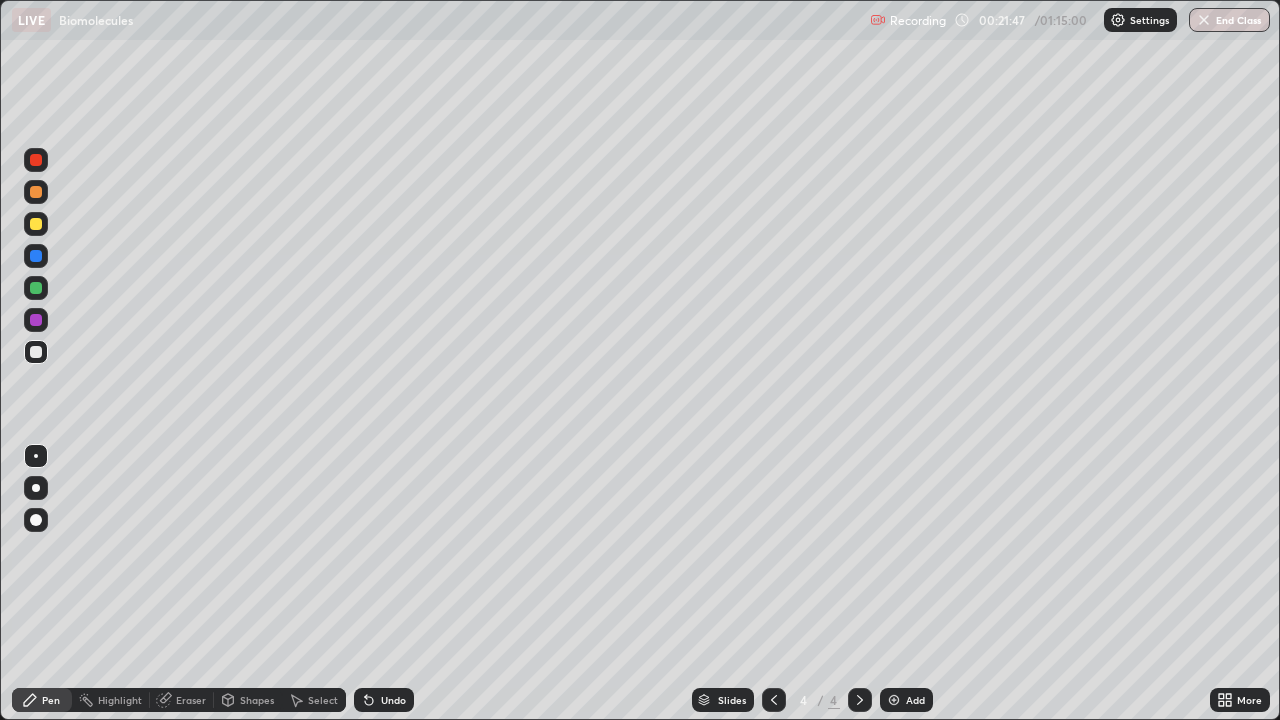 click at bounding box center [36, 224] 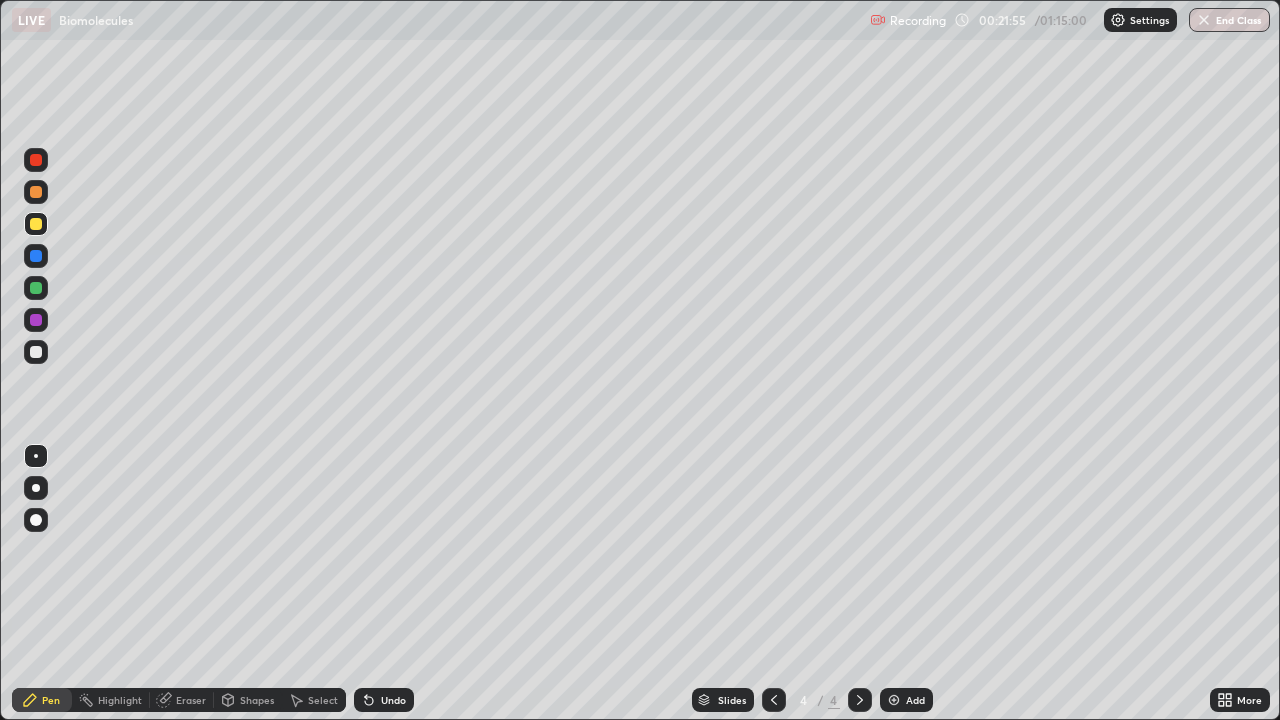 click at bounding box center [36, 352] 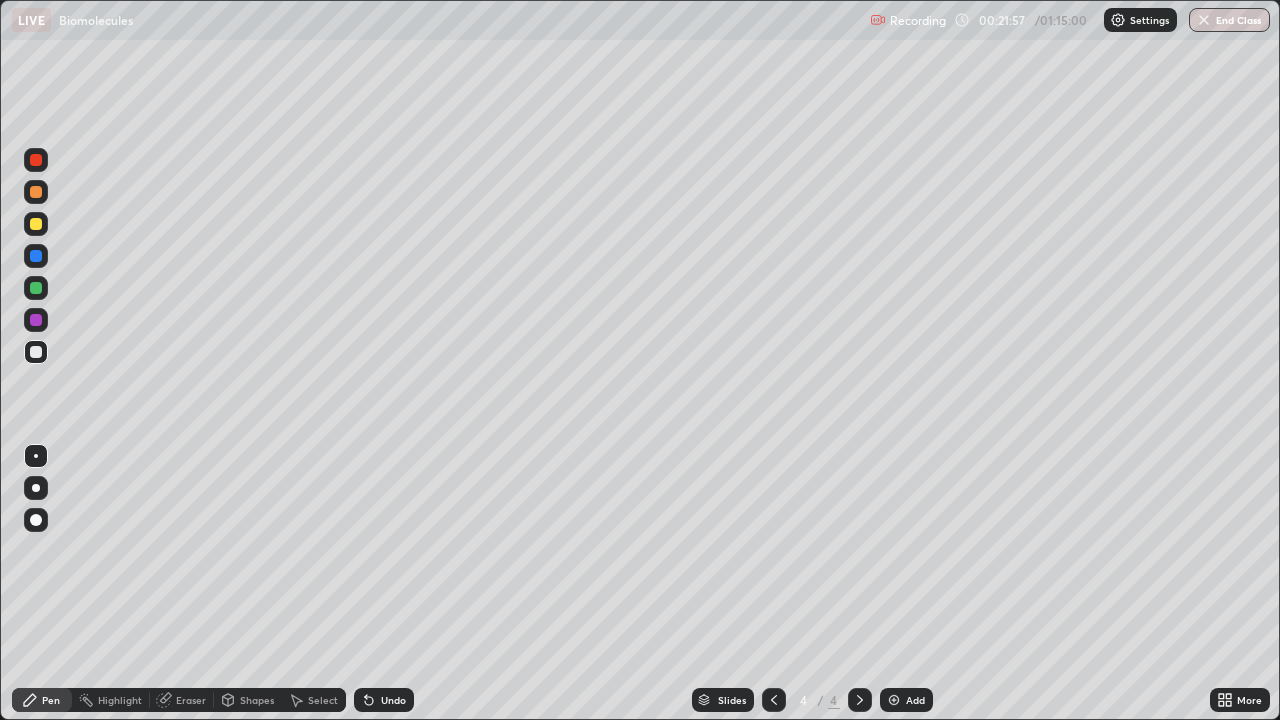 click on "Eraser" at bounding box center [191, 700] 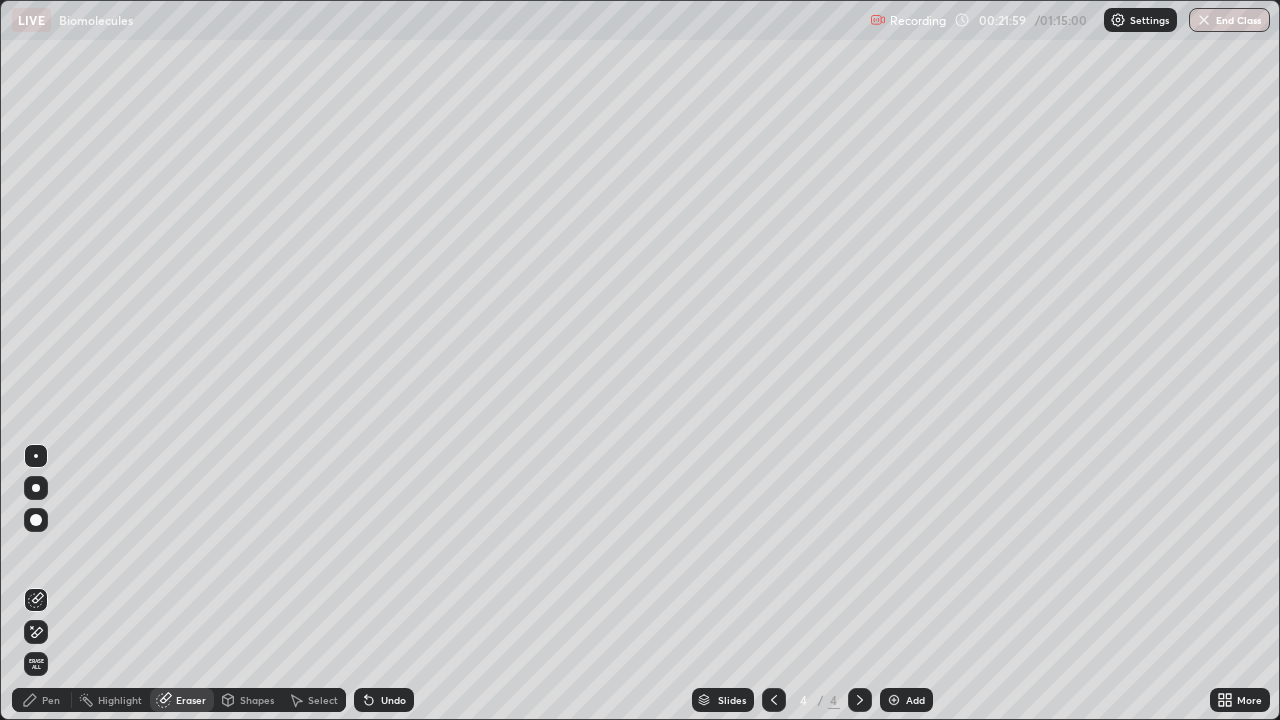 click on "Pen" at bounding box center [51, 700] 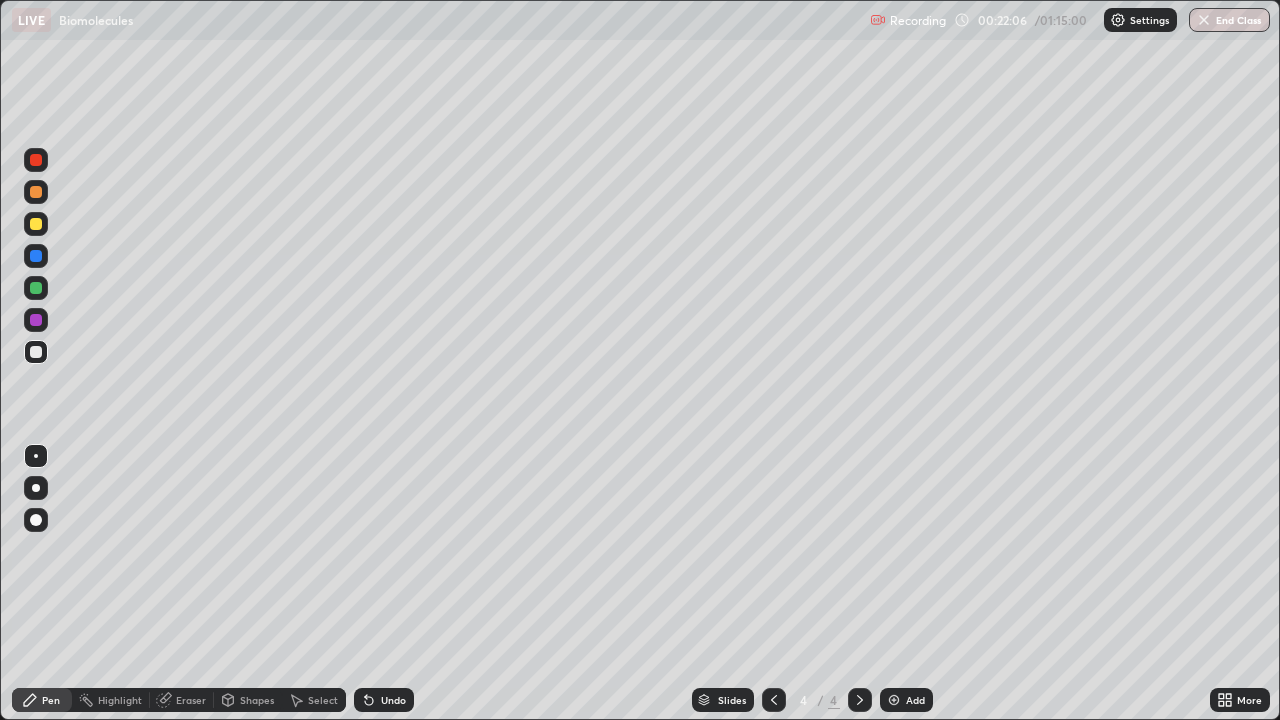 click on "Eraser" at bounding box center [191, 700] 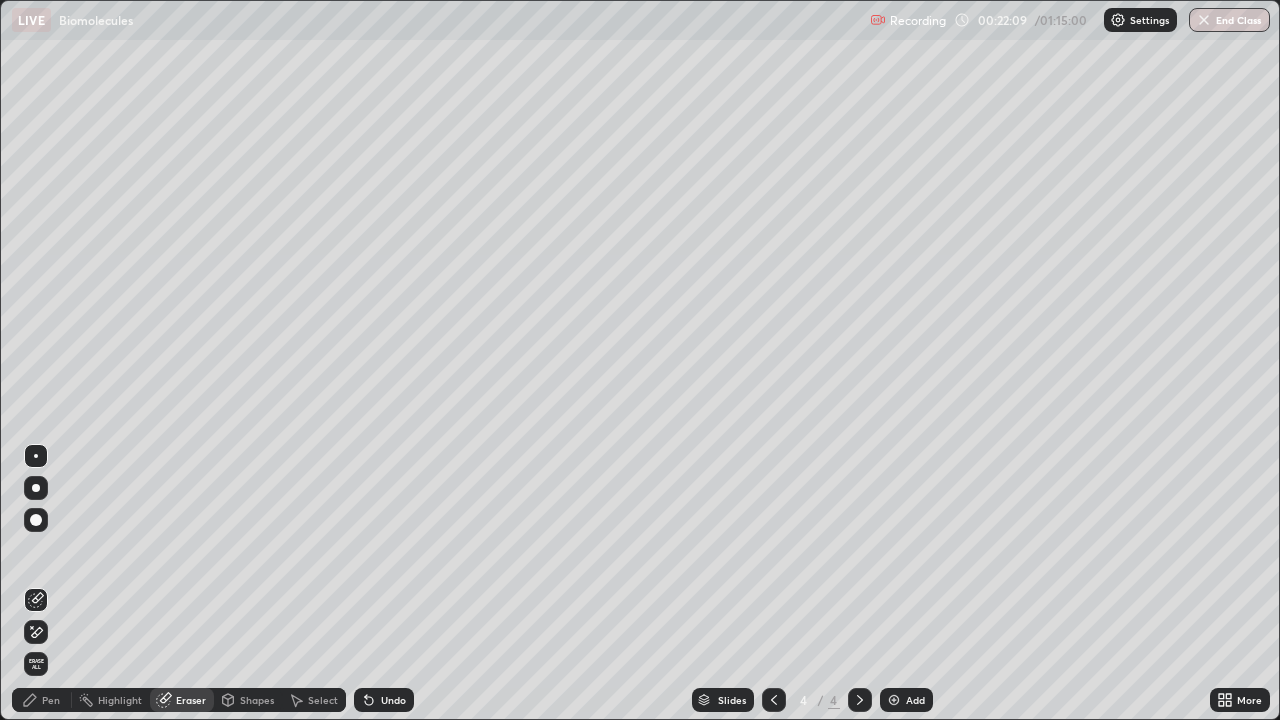click on "Pen" at bounding box center [51, 700] 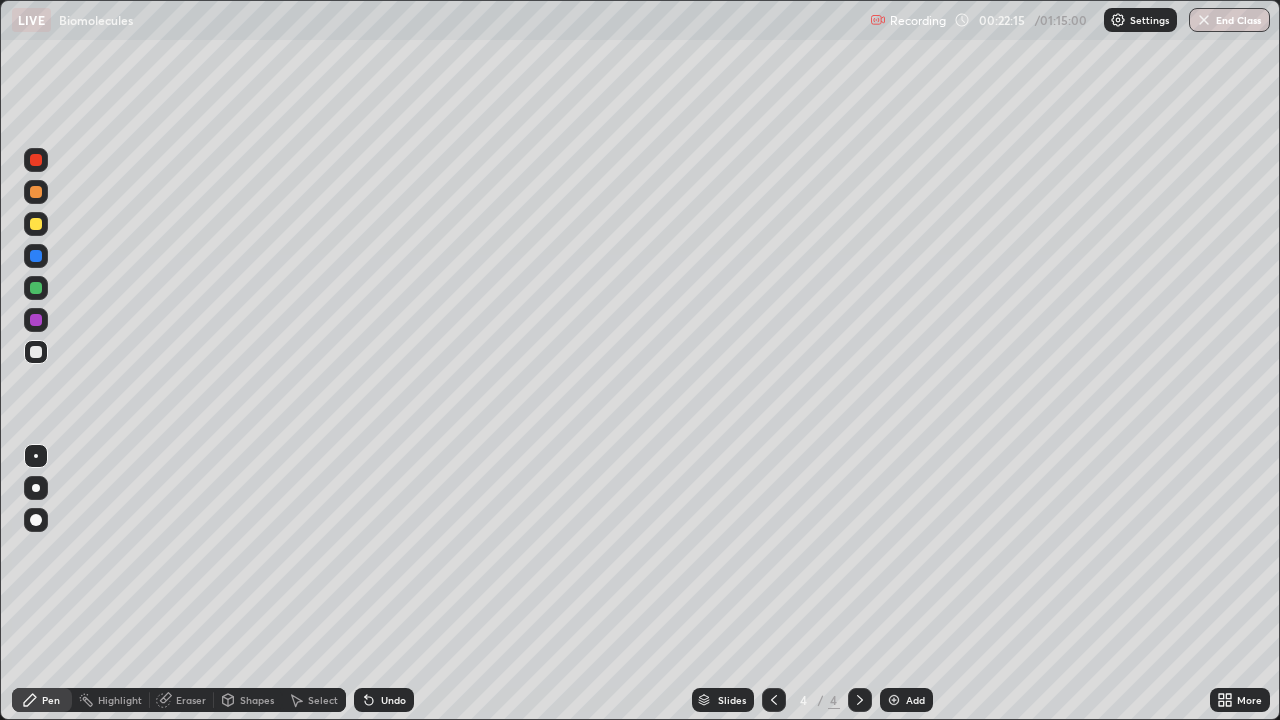 click on "Eraser" at bounding box center (191, 700) 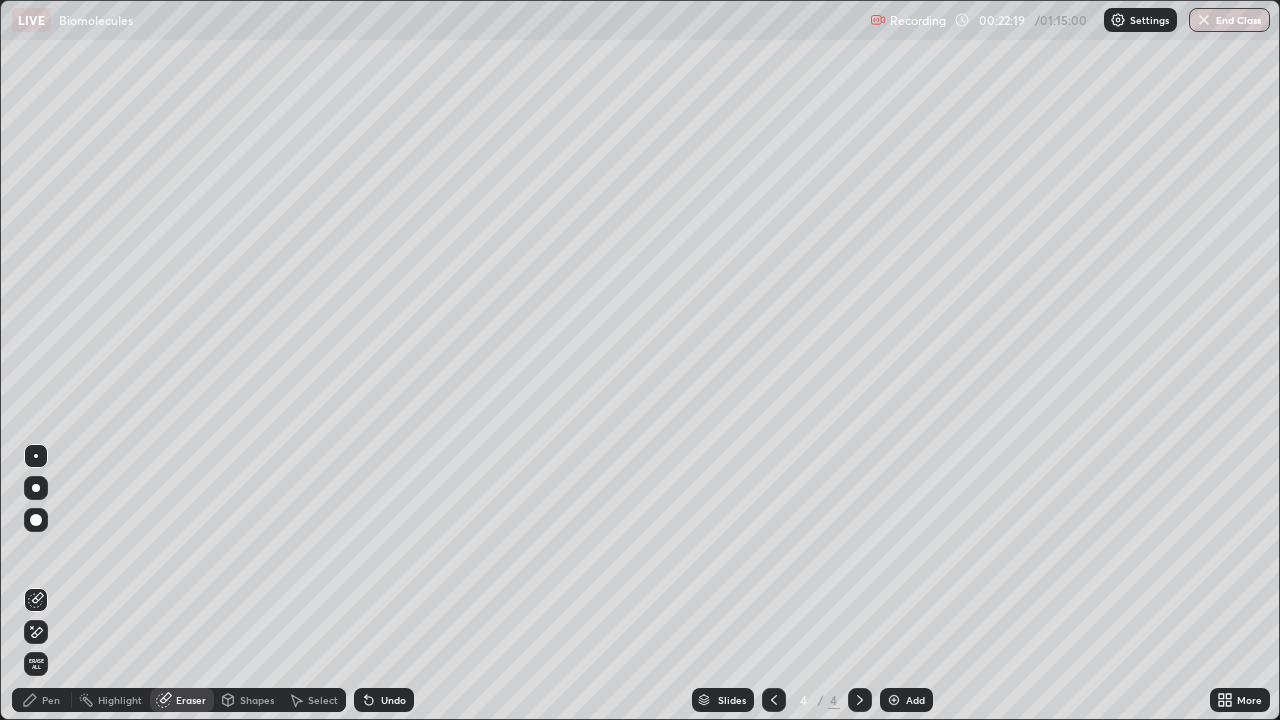 click on "Pen" at bounding box center [42, 700] 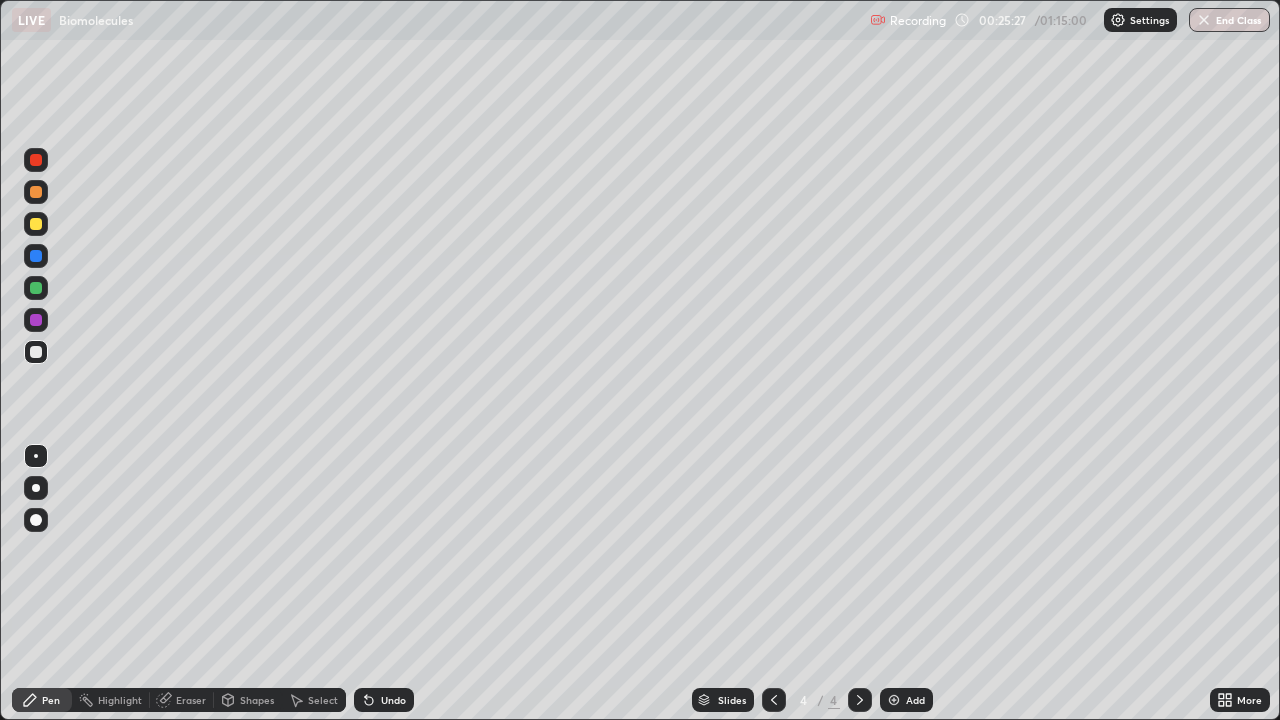 click on "Add" at bounding box center (906, 700) 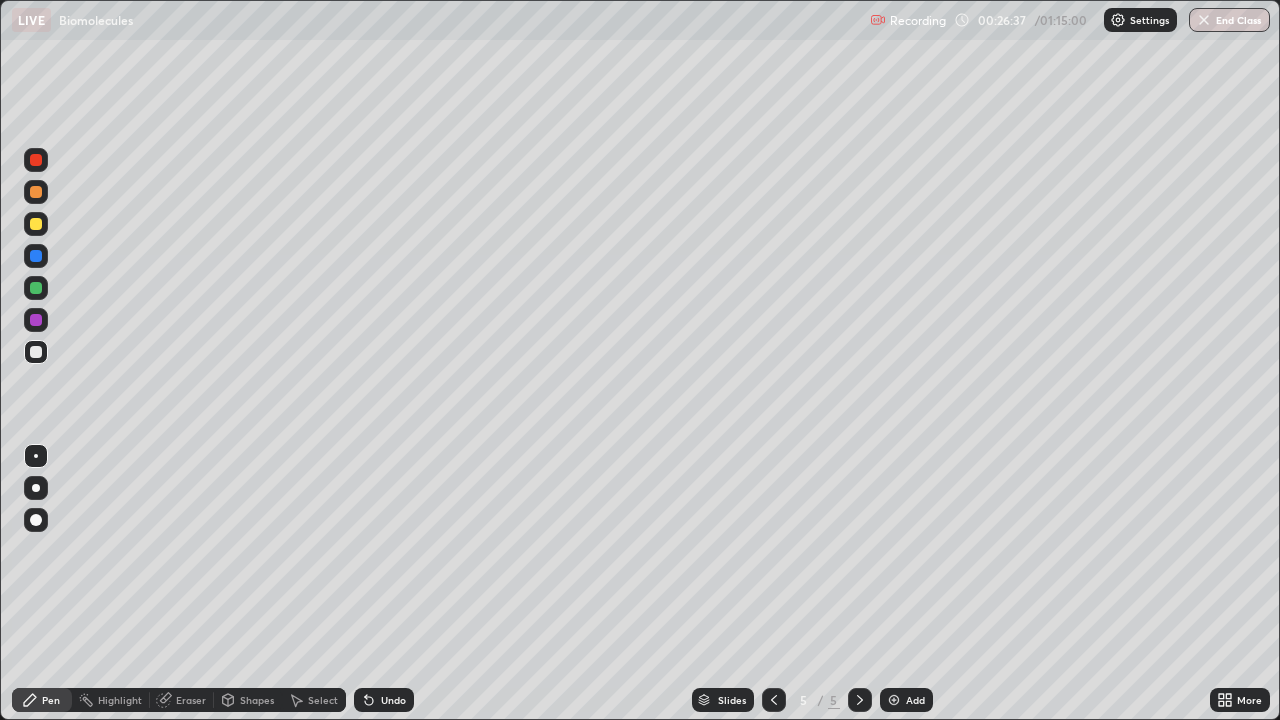 click on "Eraser" at bounding box center (182, 700) 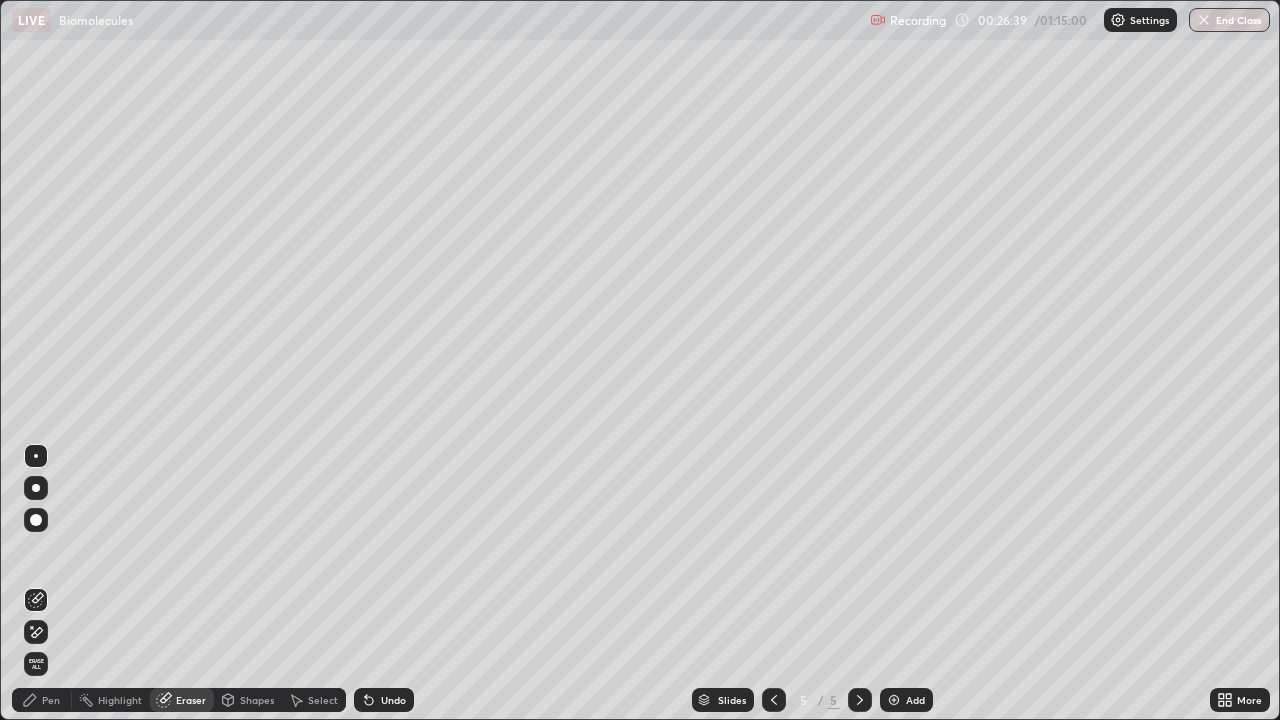 click 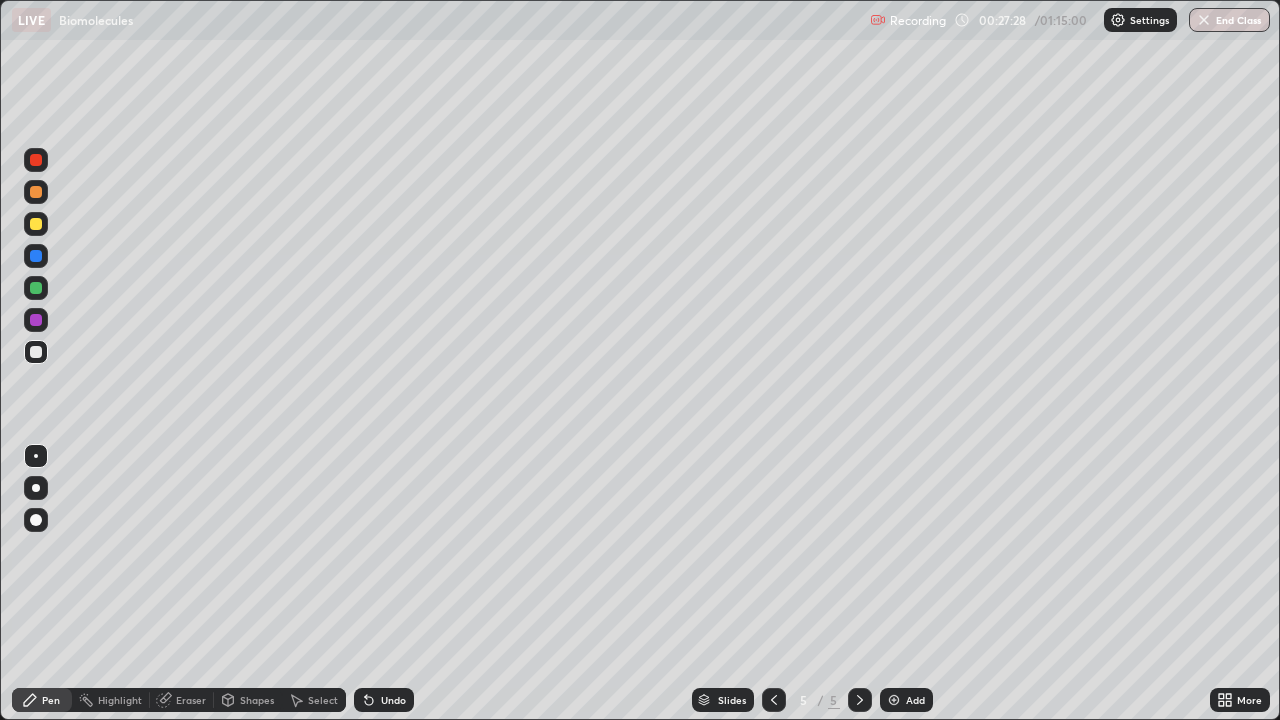 click on "Eraser" at bounding box center (191, 700) 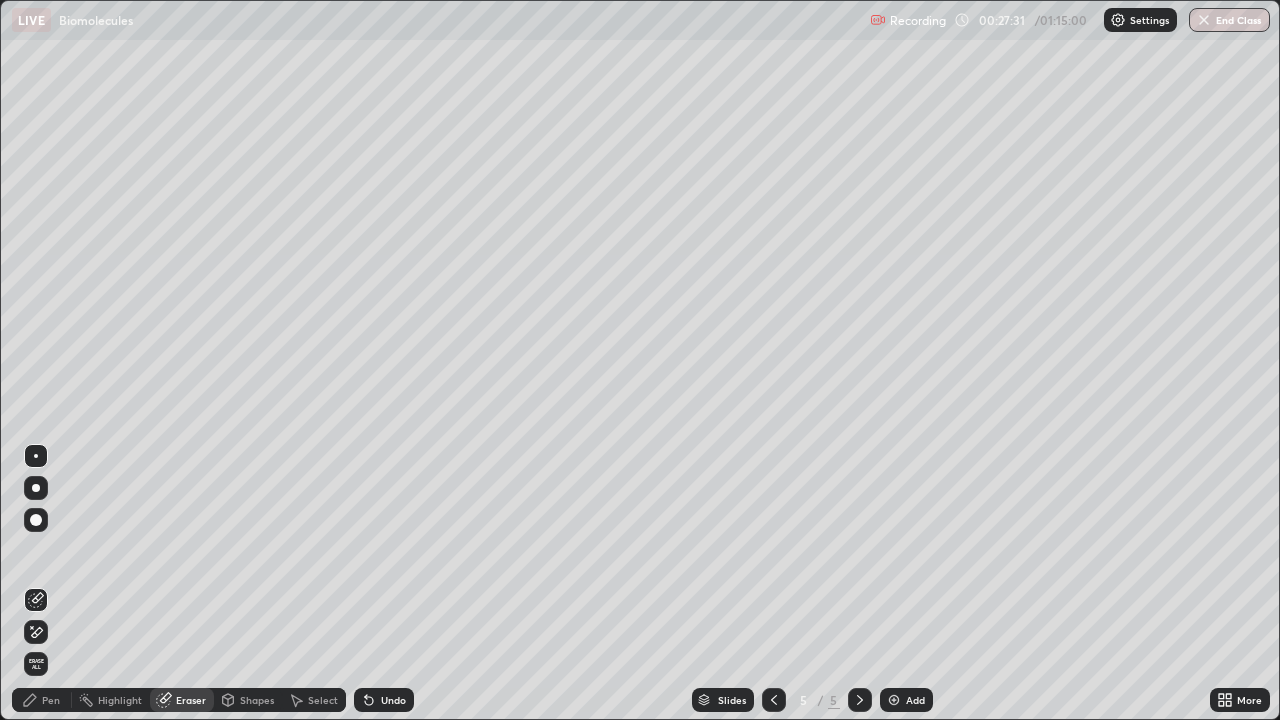 click on "Pen" at bounding box center (42, 700) 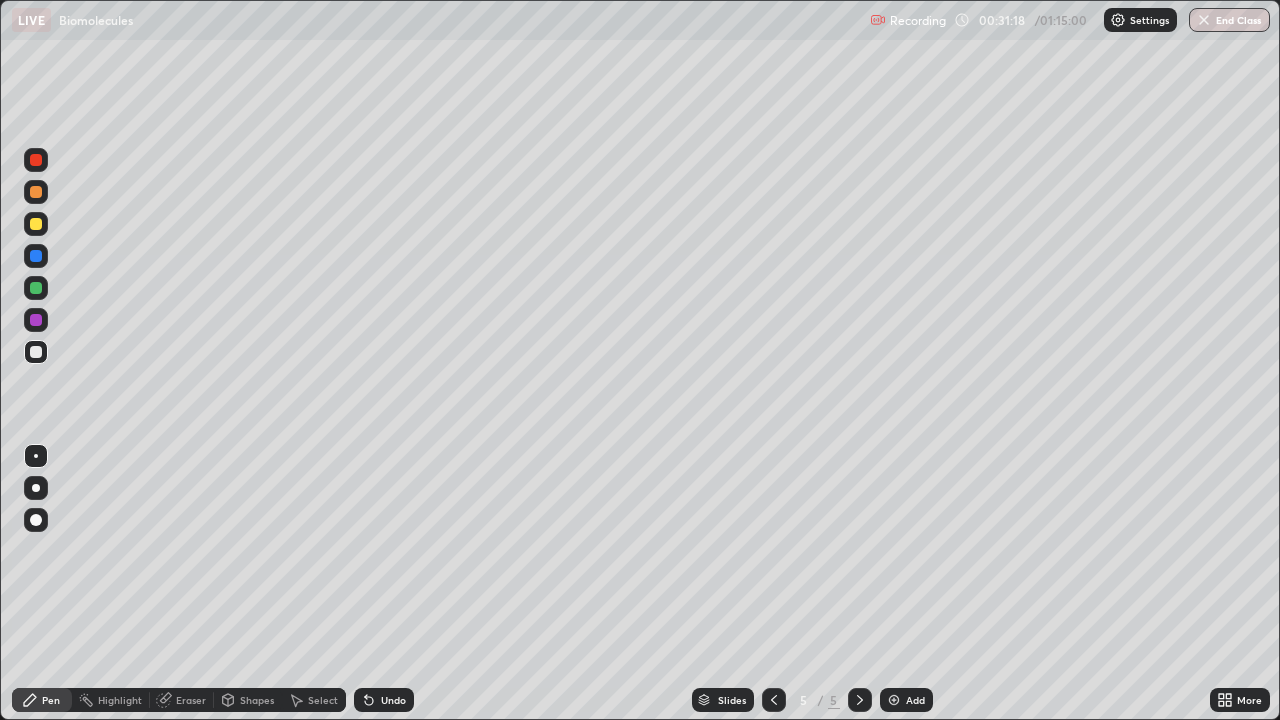 click 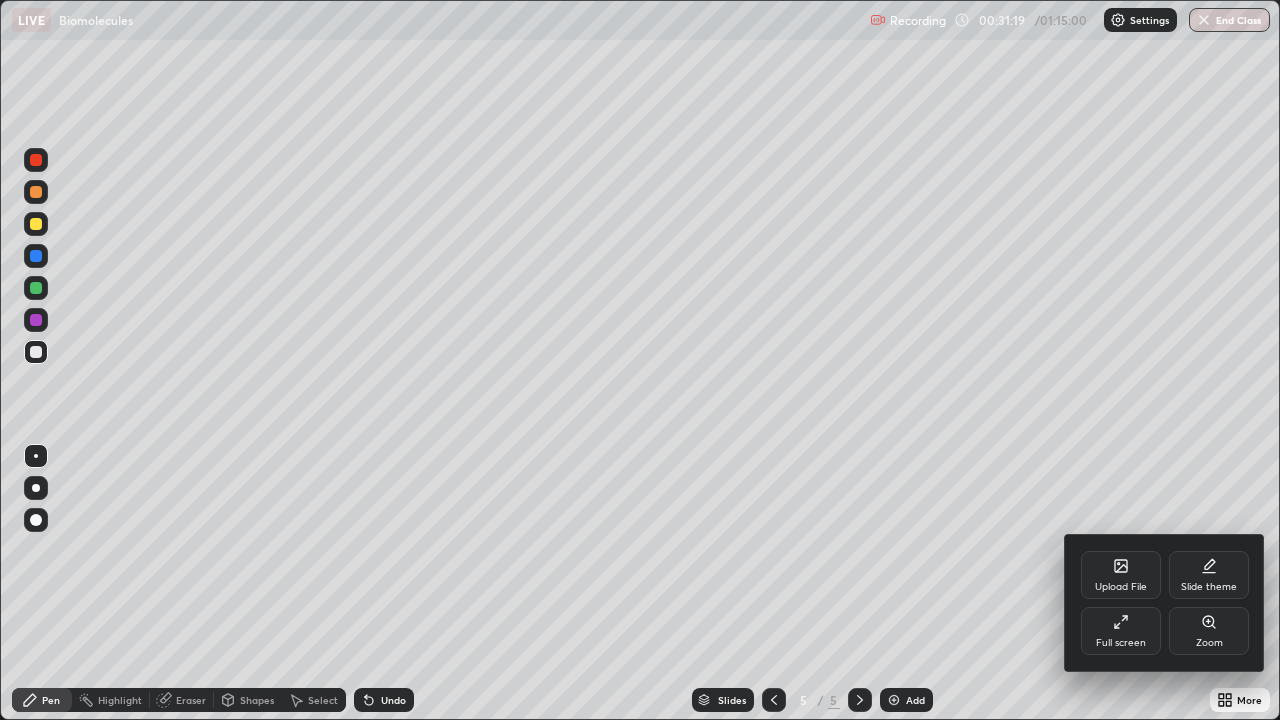 click 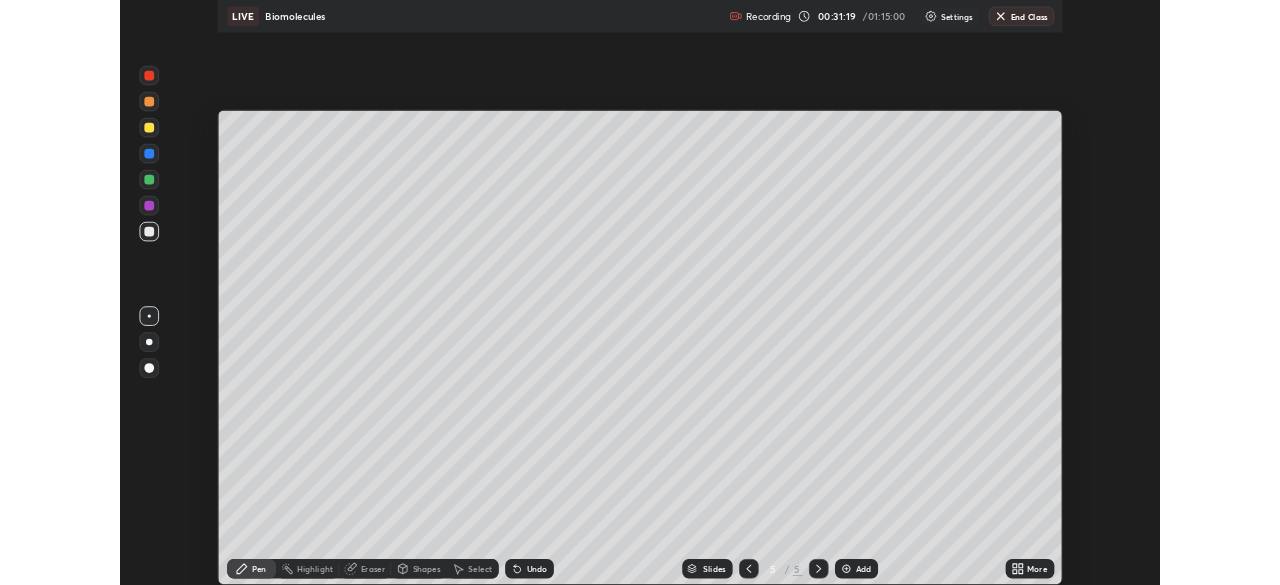 scroll, scrollTop: 585, scrollLeft: 1280, axis: both 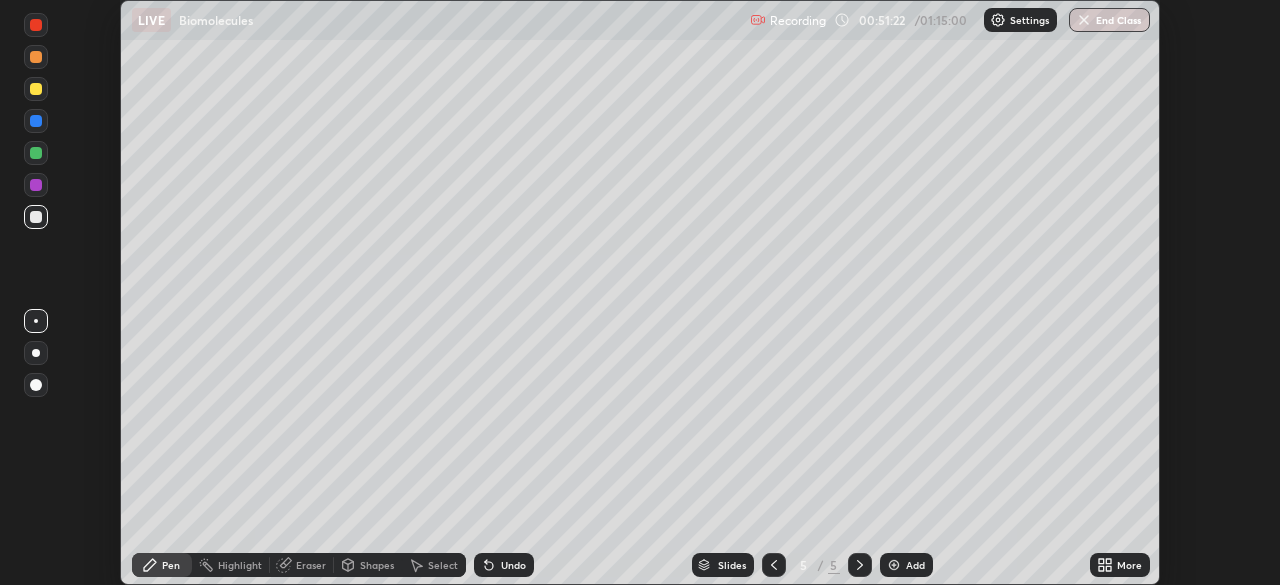click on "More" at bounding box center [1120, 565] 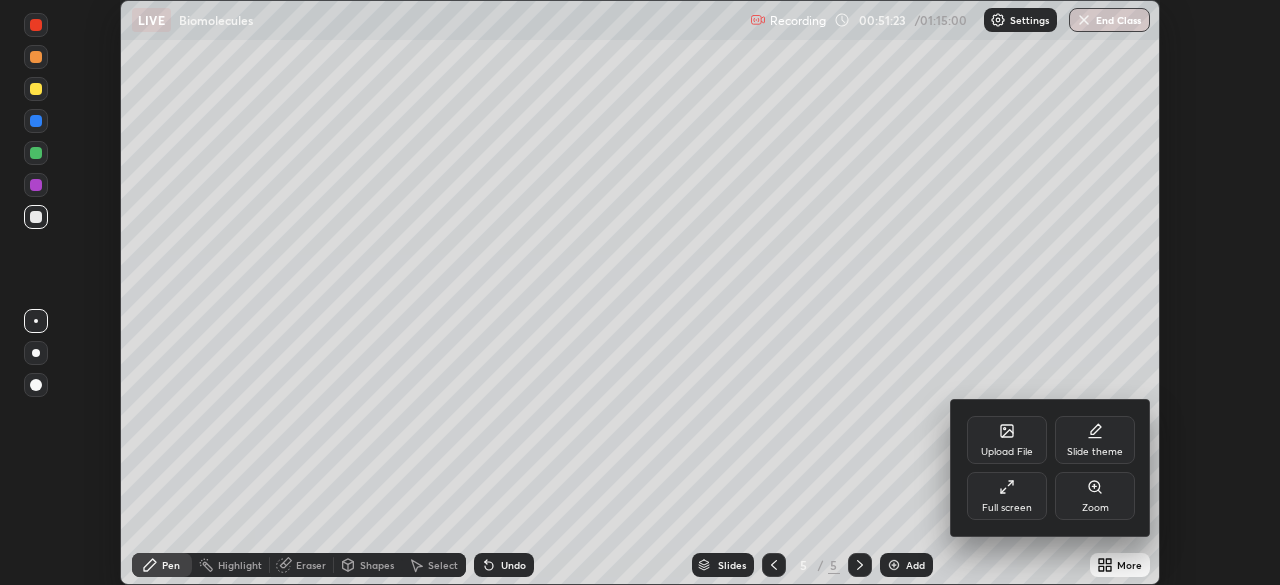 click 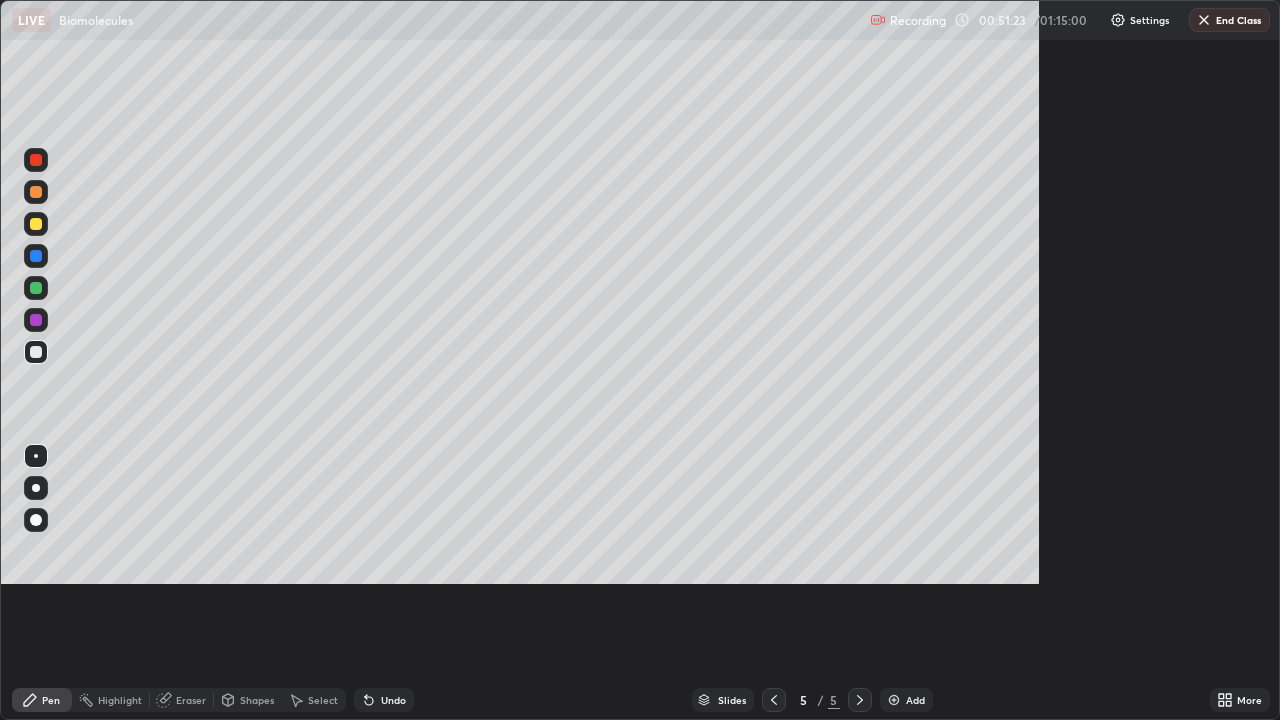 scroll, scrollTop: 99280, scrollLeft: 98720, axis: both 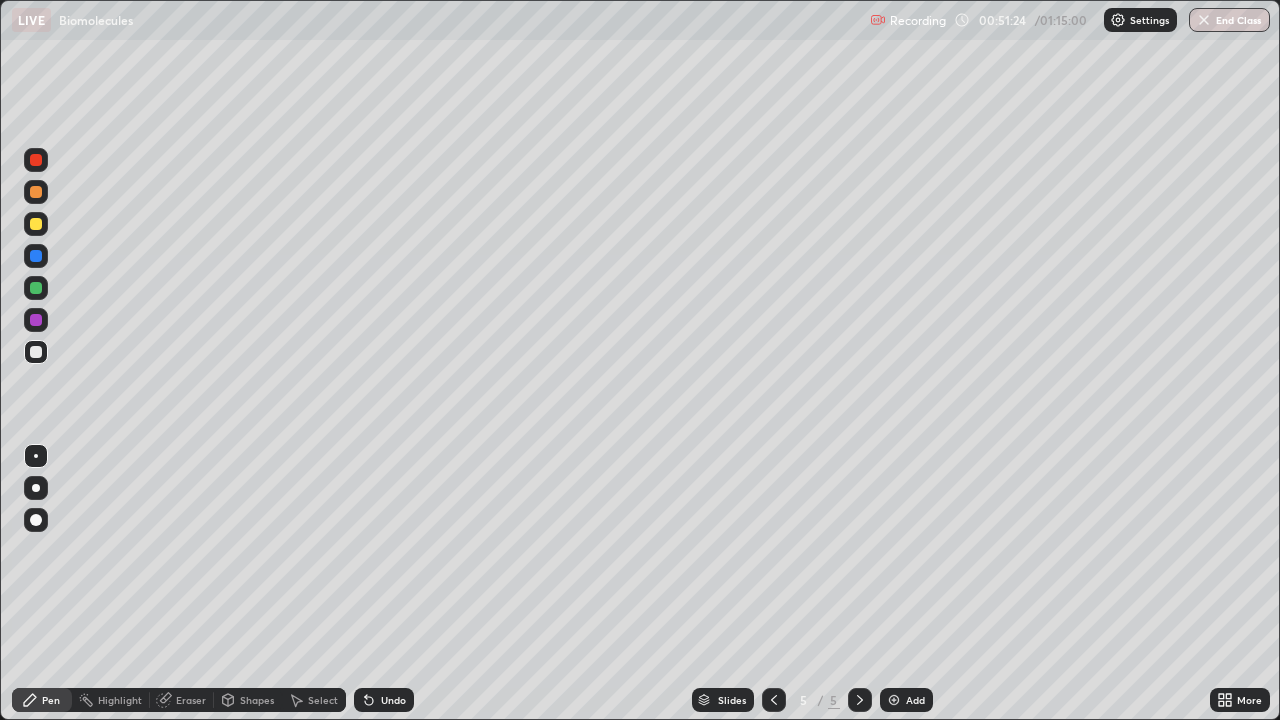 click at bounding box center [894, 700] 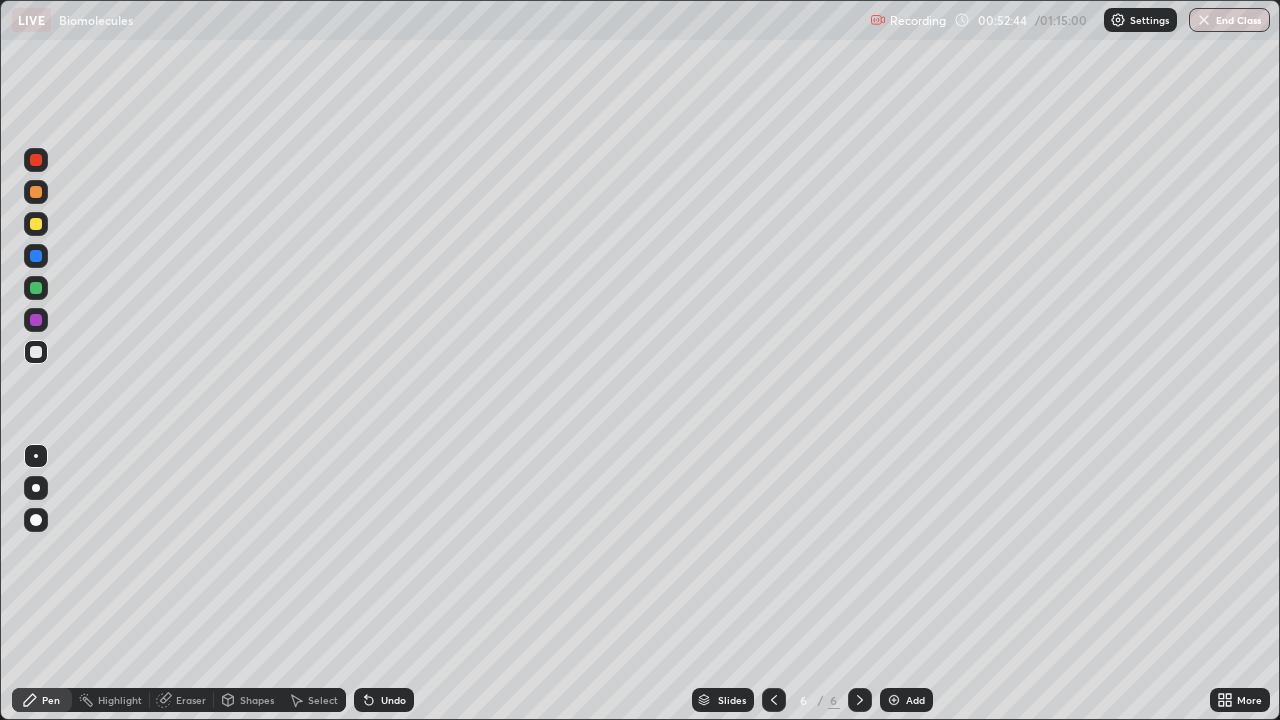 click on "Eraser" at bounding box center (191, 700) 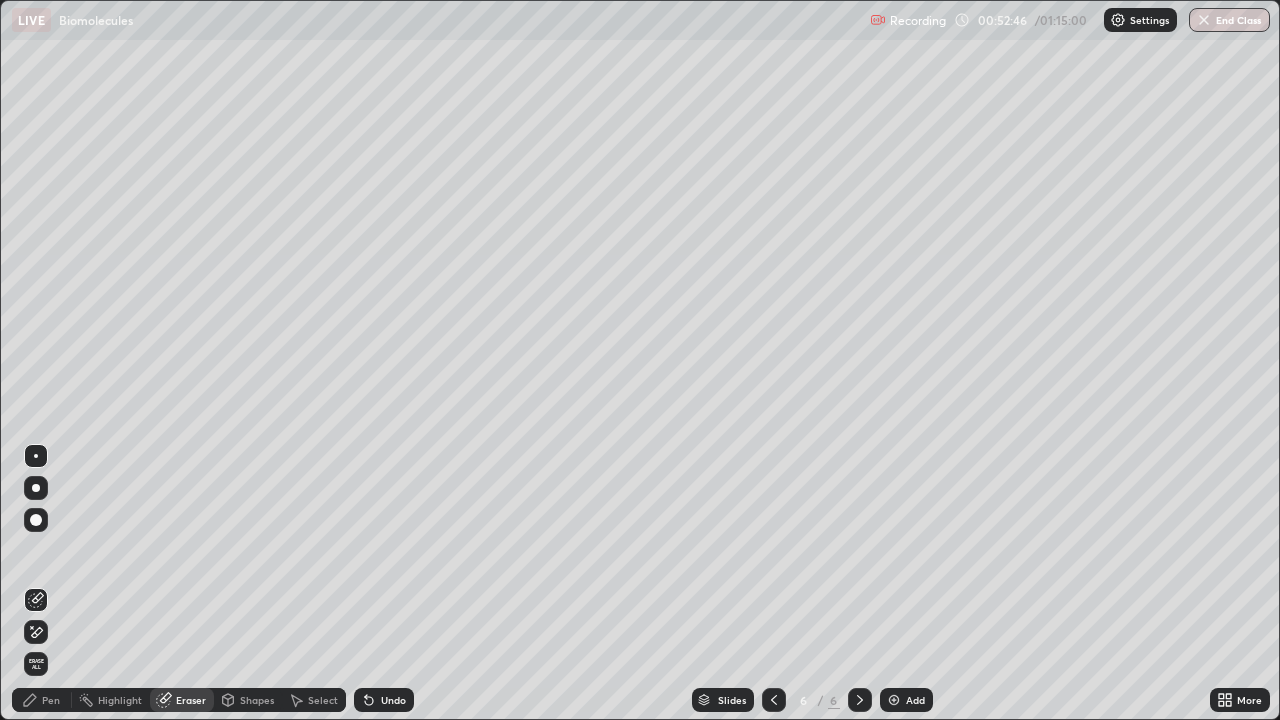 click on "Pen" at bounding box center [42, 700] 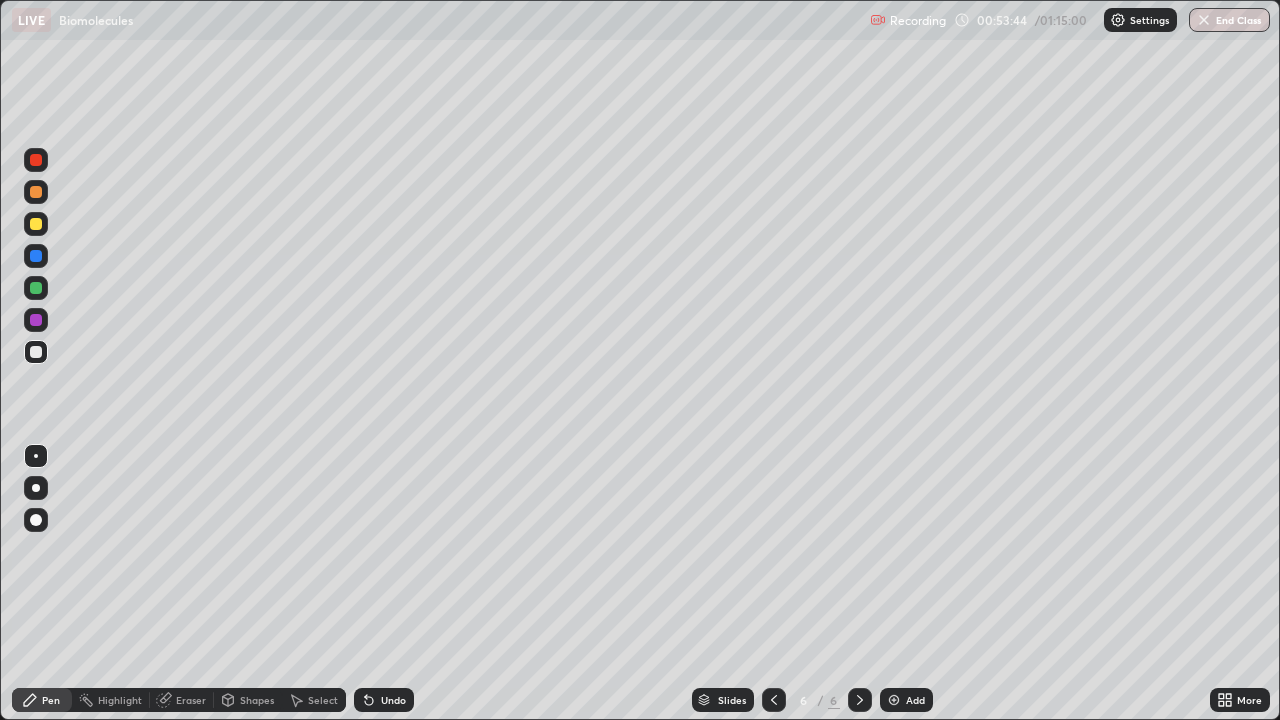 click at bounding box center (894, 700) 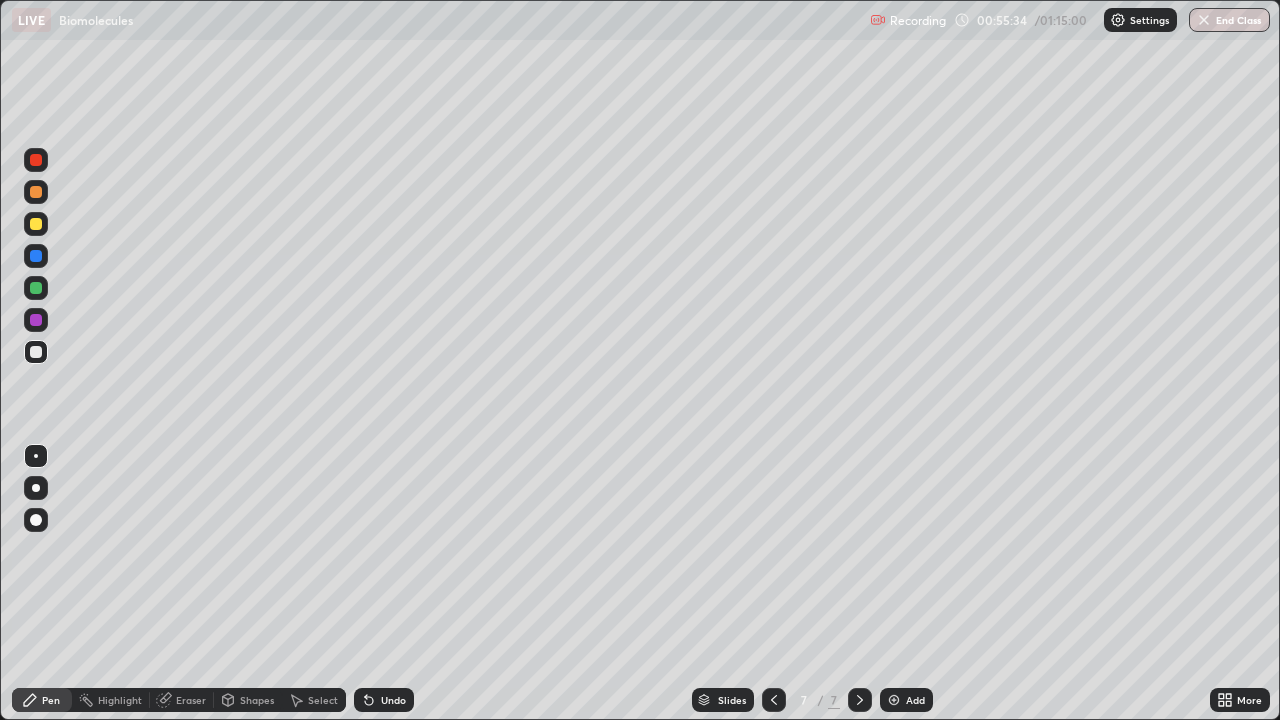 click 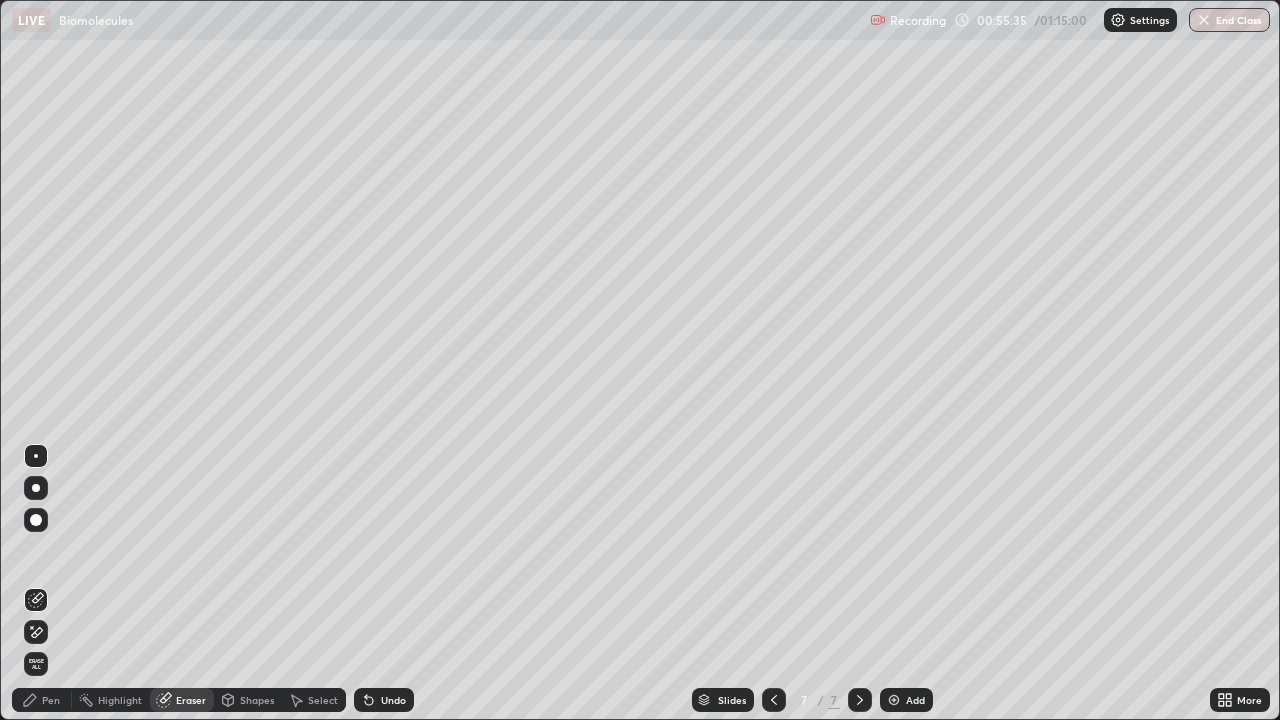 click on "Pen" at bounding box center [51, 700] 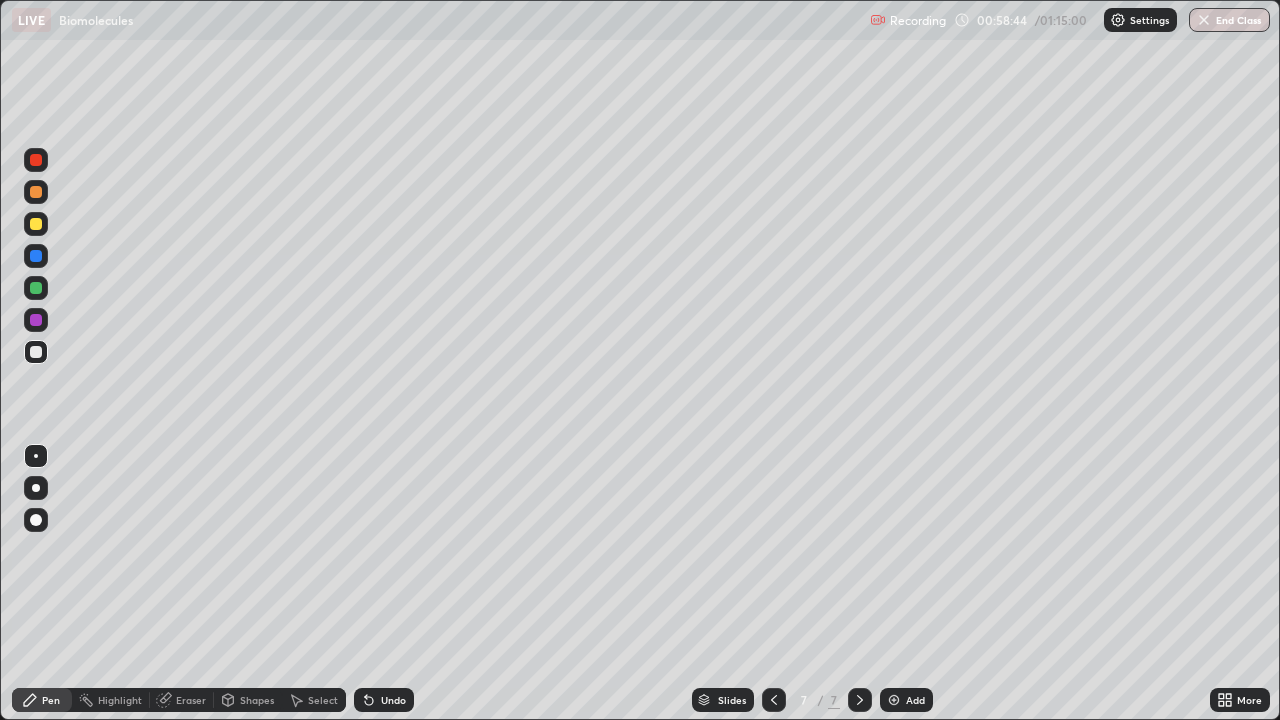 click on "Slides 7 / 7 Add" at bounding box center (812, 700) 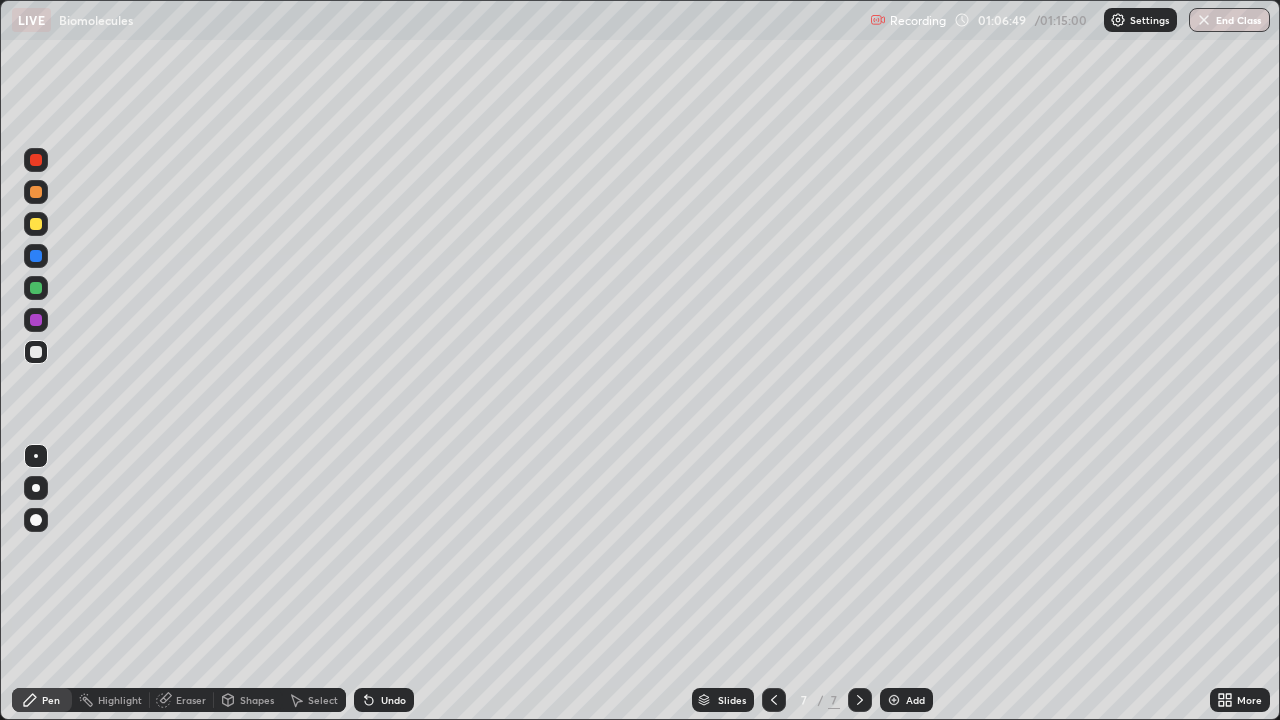 click at bounding box center [1204, 20] 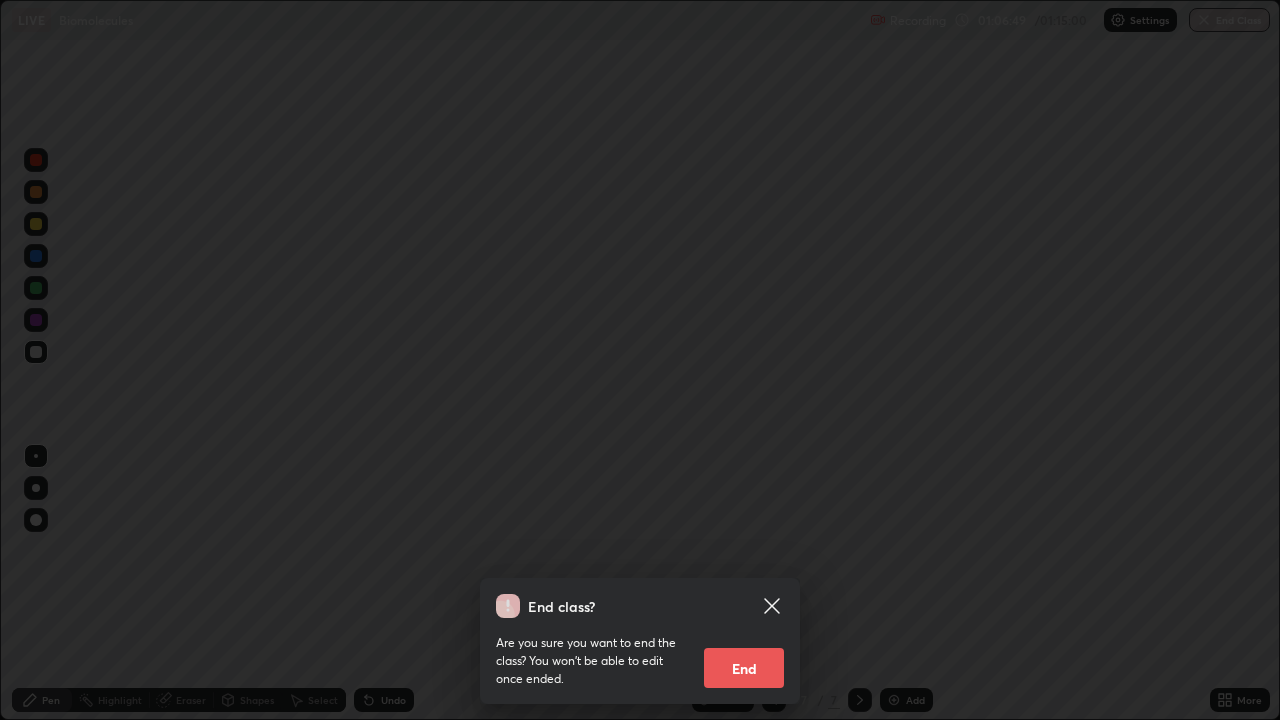 click on "End" at bounding box center (744, 668) 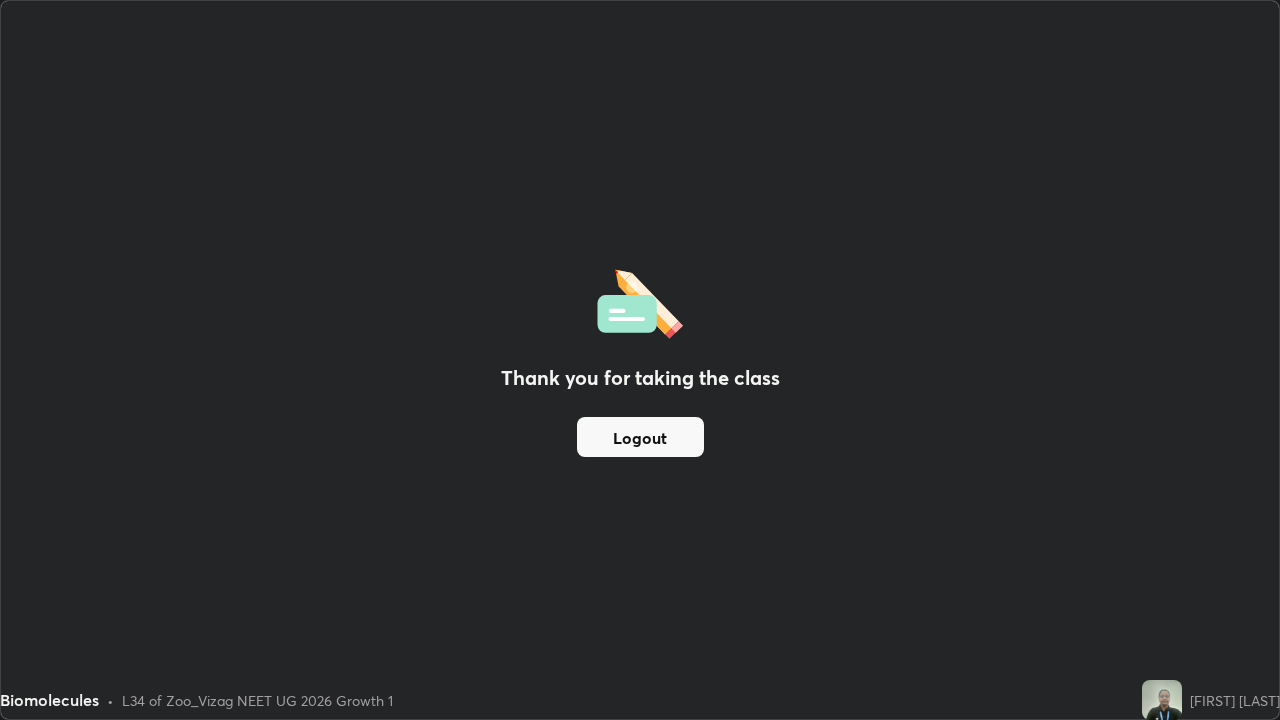 click on "Logout" at bounding box center [640, 437] 